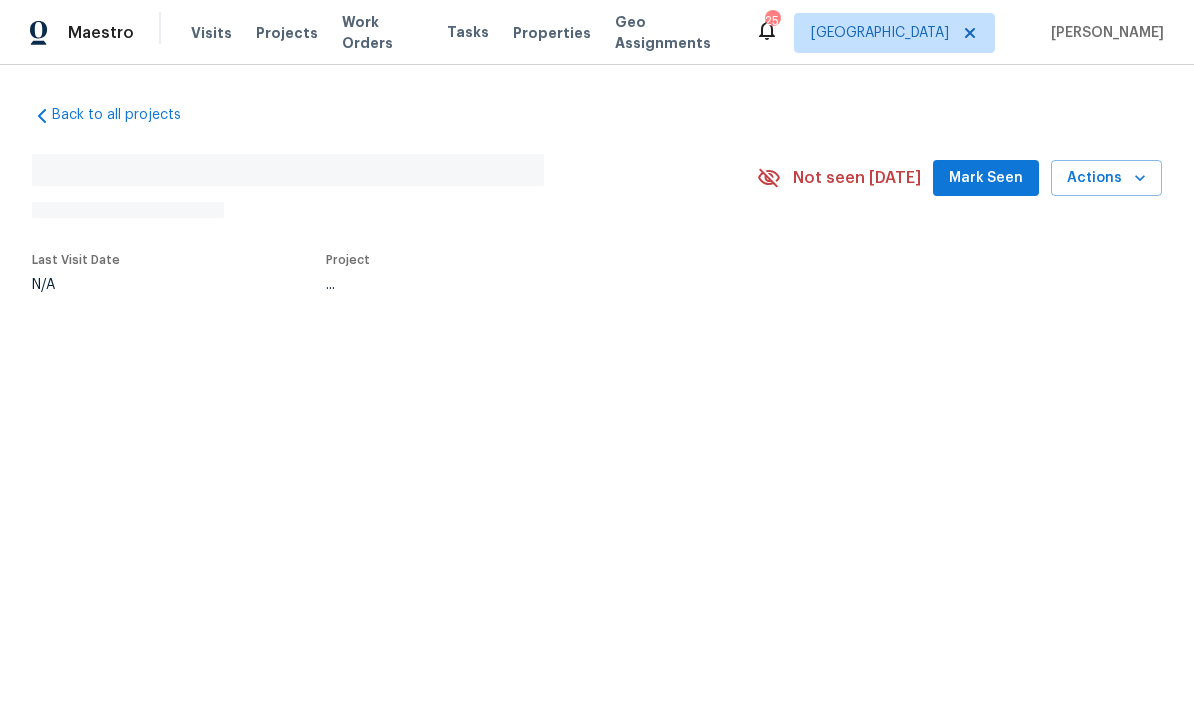scroll, scrollTop: 0, scrollLeft: 0, axis: both 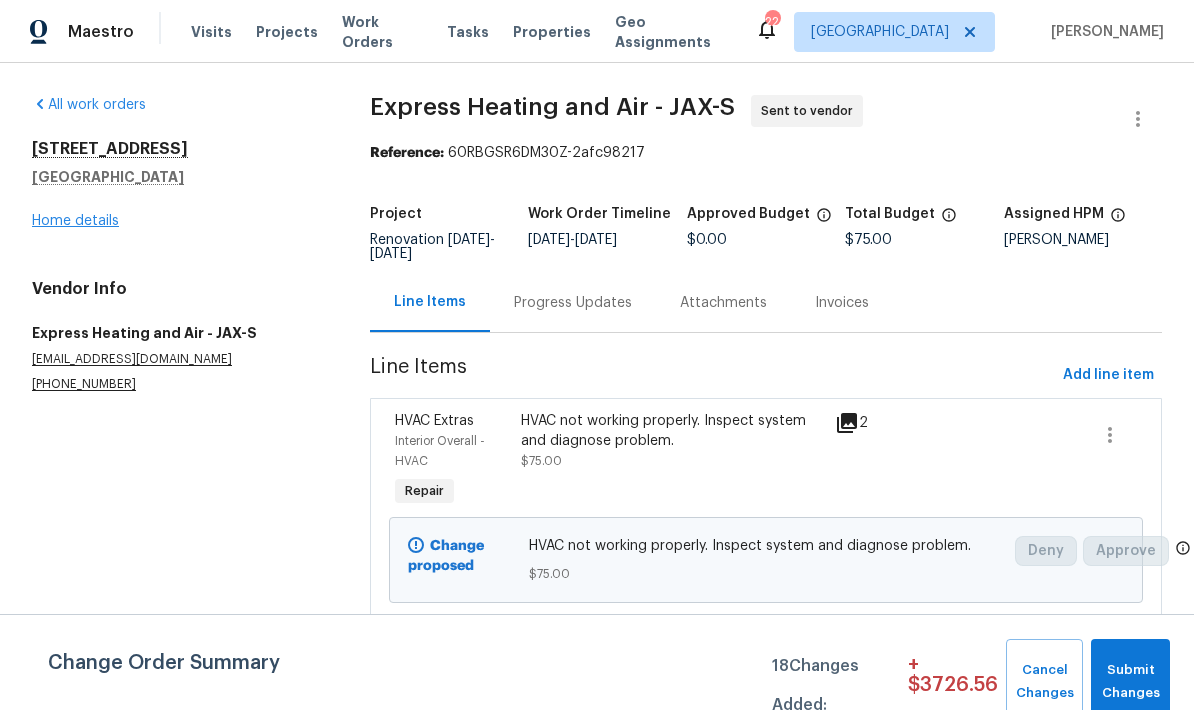 click on "Home details" at bounding box center [75, 221] 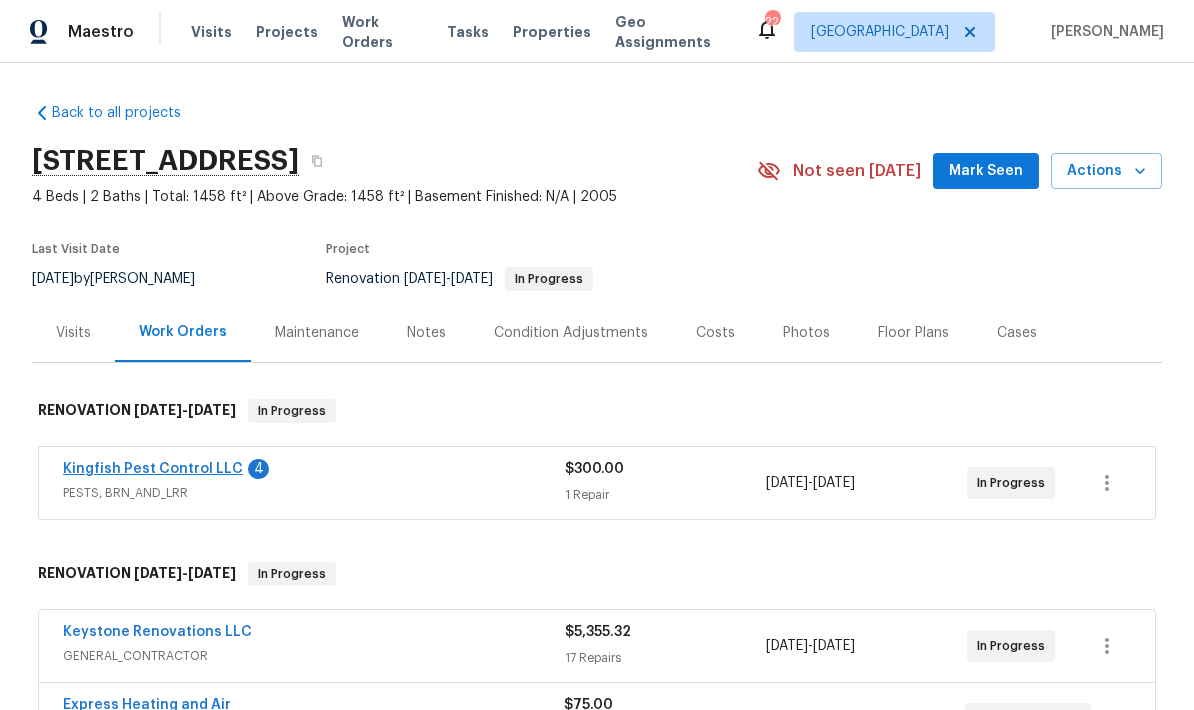 click on "Kingfish Pest Control LLC" at bounding box center (153, 469) 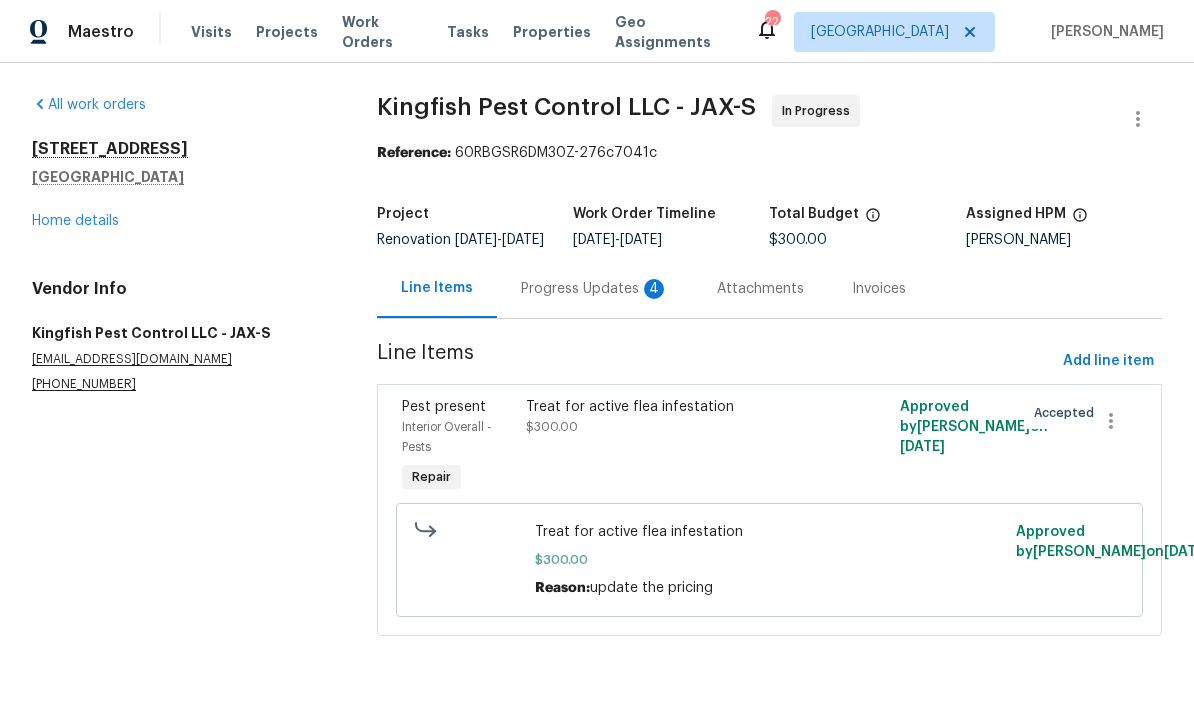 click on "Progress Updates 4" at bounding box center [595, 289] 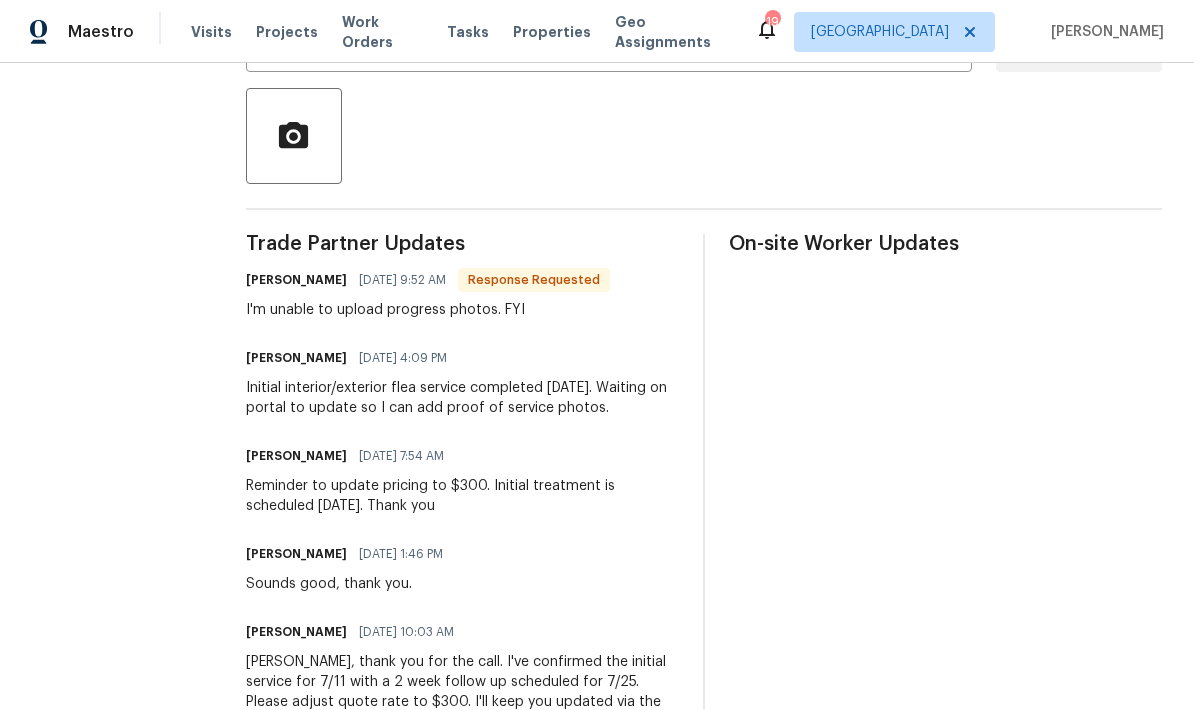 scroll, scrollTop: 444, scrollLeft: 0, axis: vertical 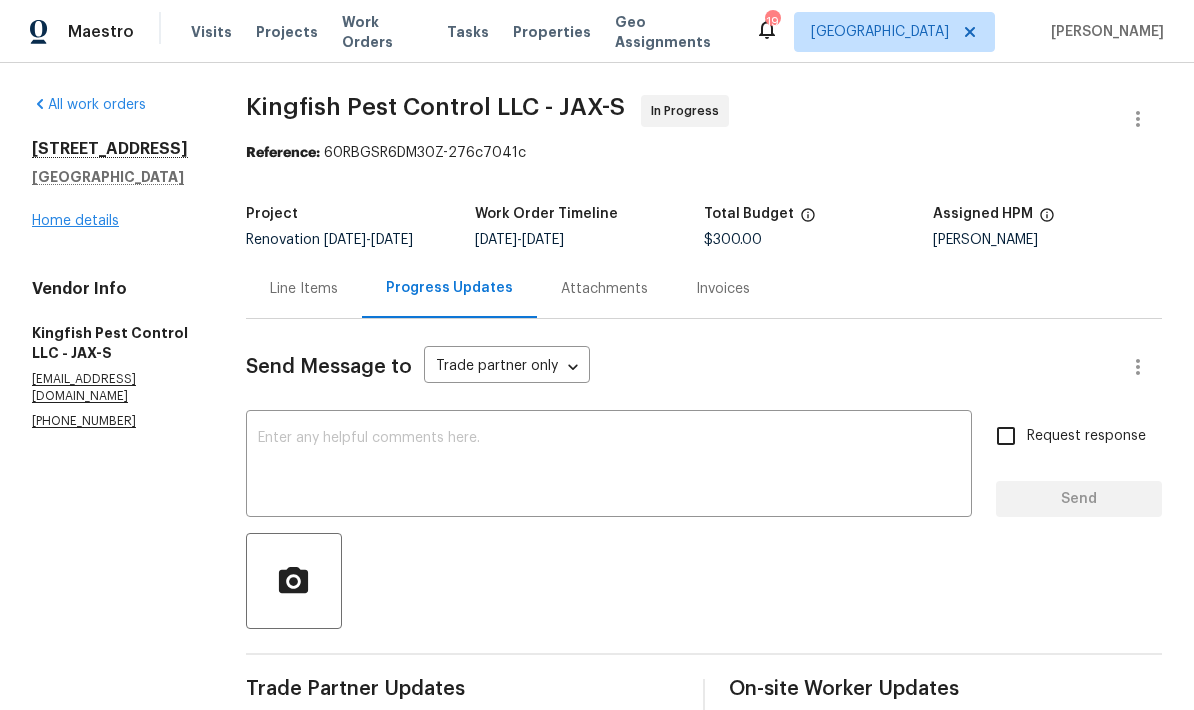 click on "Home details" at bounding box center (75, 221) 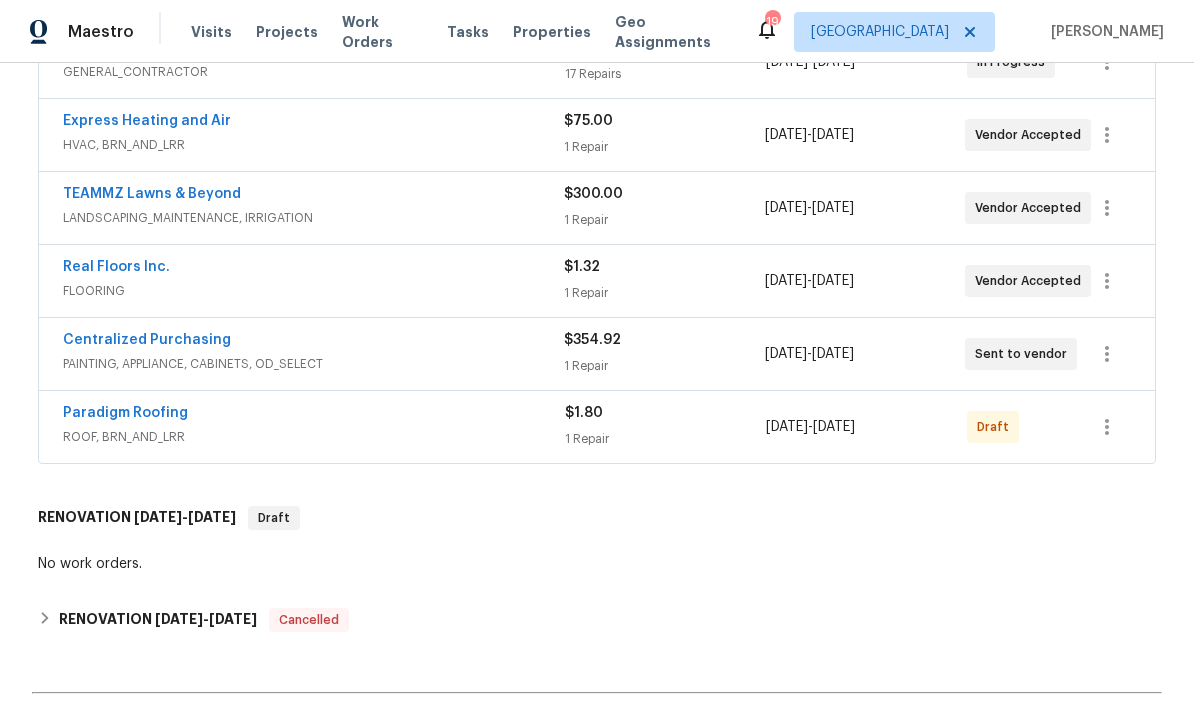 scroll, scrollTop: 585, scrollLeft: 0, axis: vertical 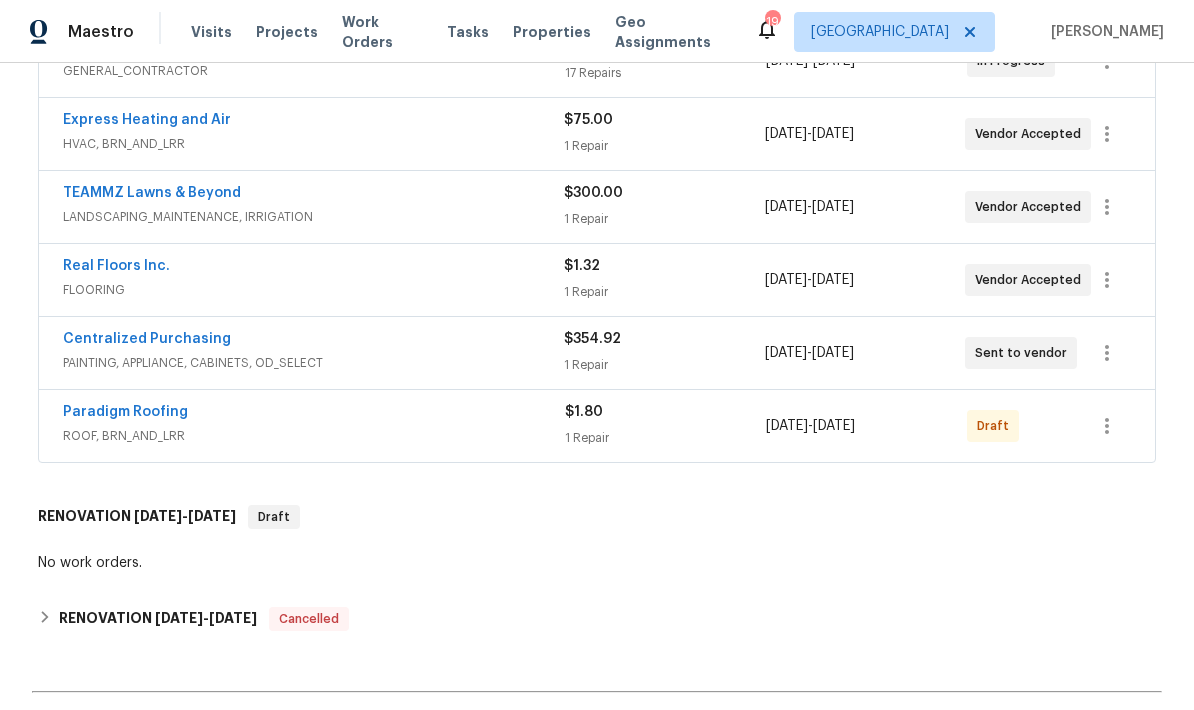 click on "ROOF, BRN_AND_LRR" at bounding box center (314, 436) 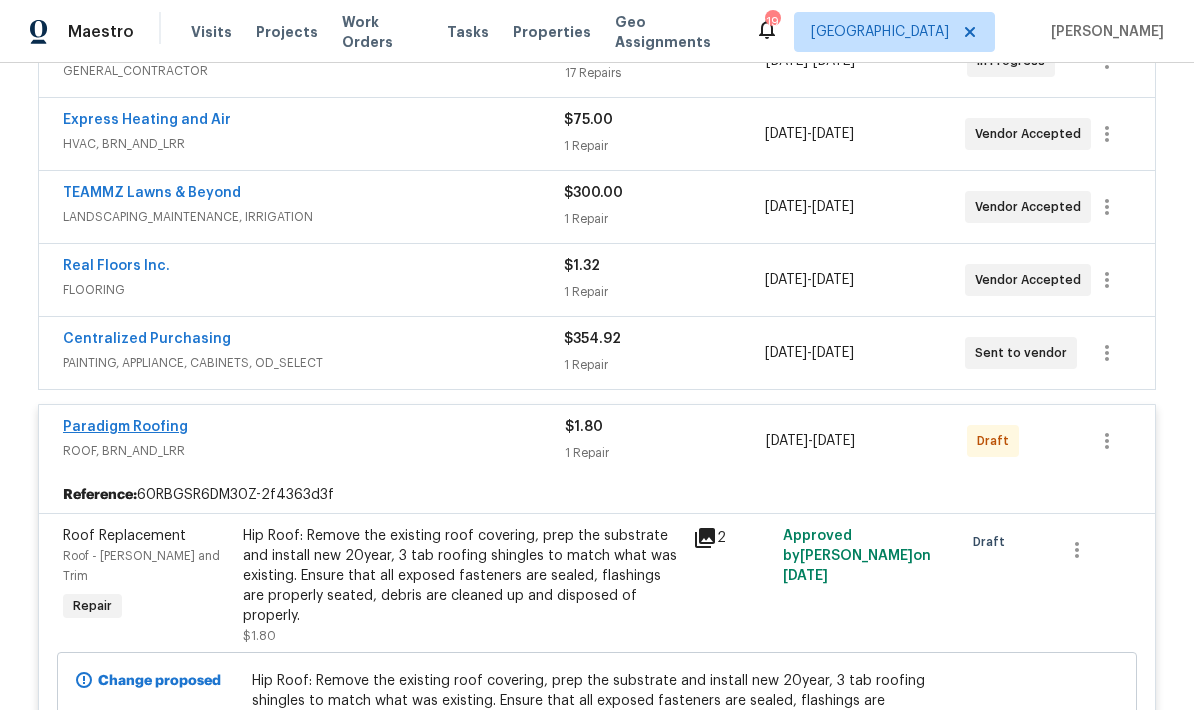 click on "Paradigm Roofing" at bounding box center (125, 427) 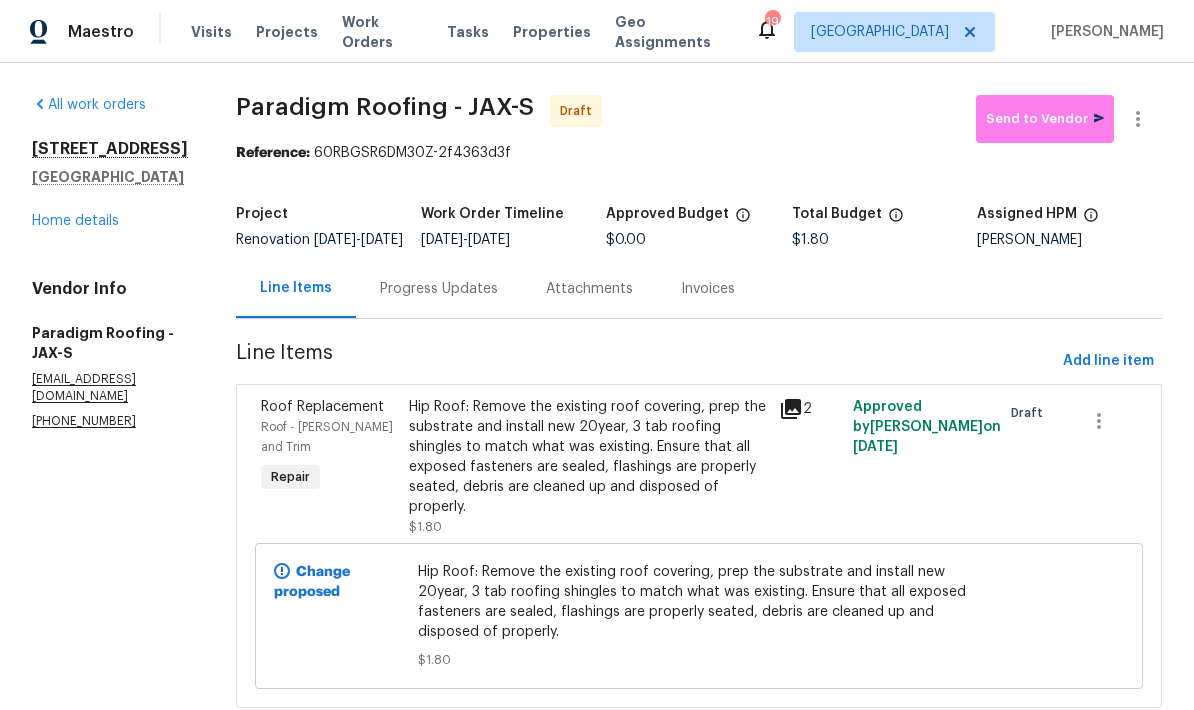 click on "Progress Updates" at bounding box center (439, 289) 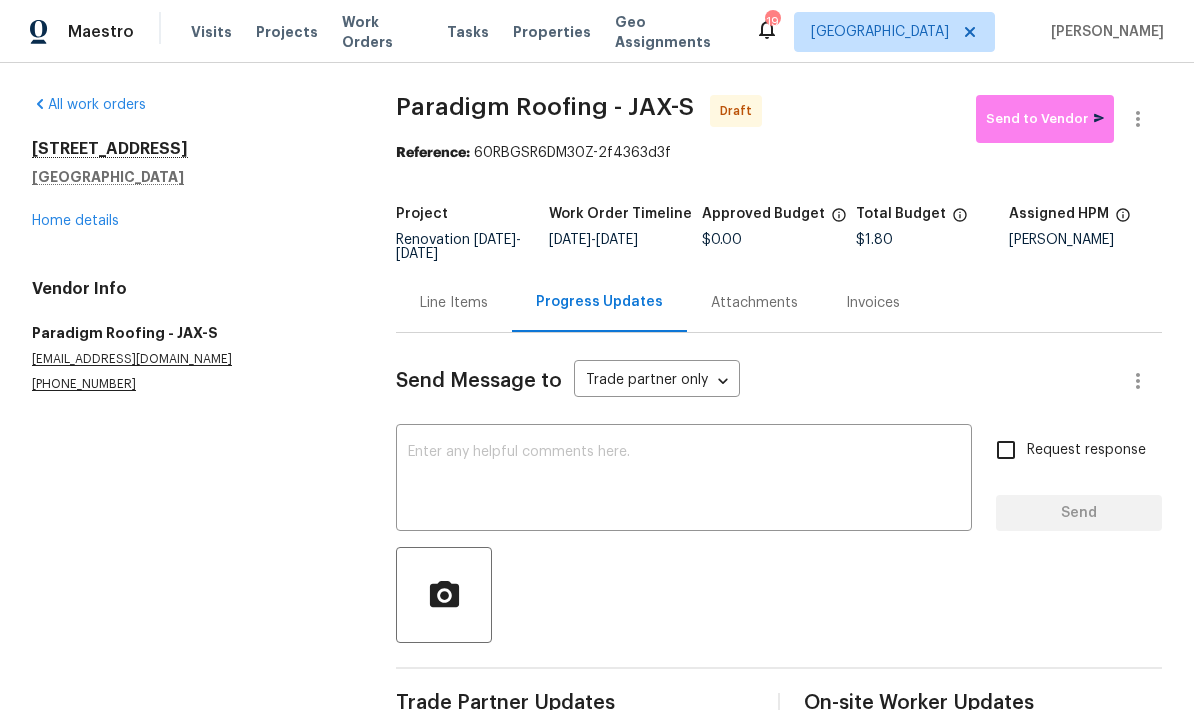 click on "Request response" at bounding box center [1006, 450] 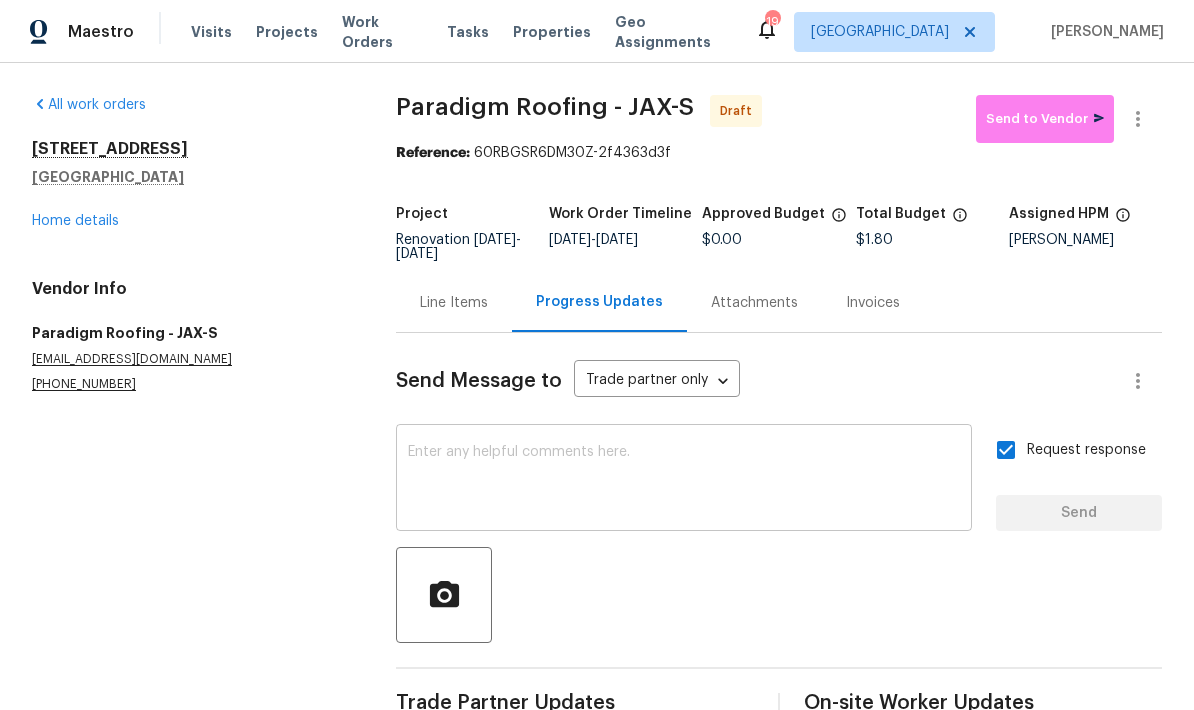 click at bounding box center (684, 480) 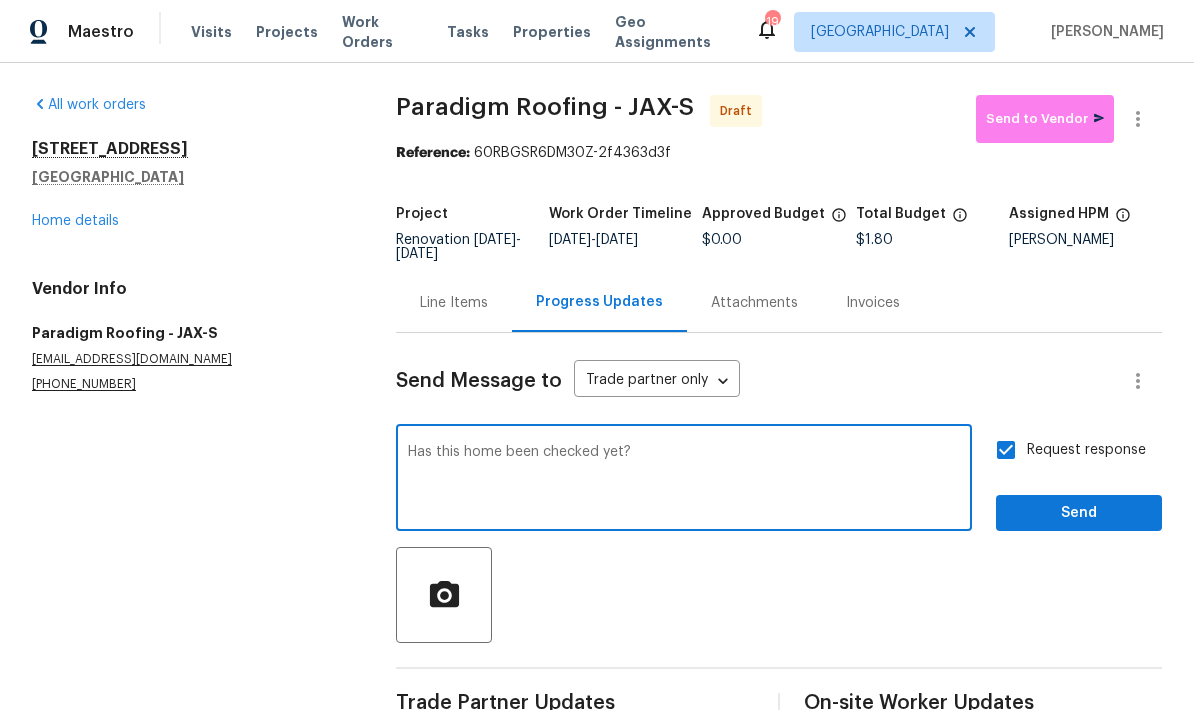 type on "Has this home been checked yet?" 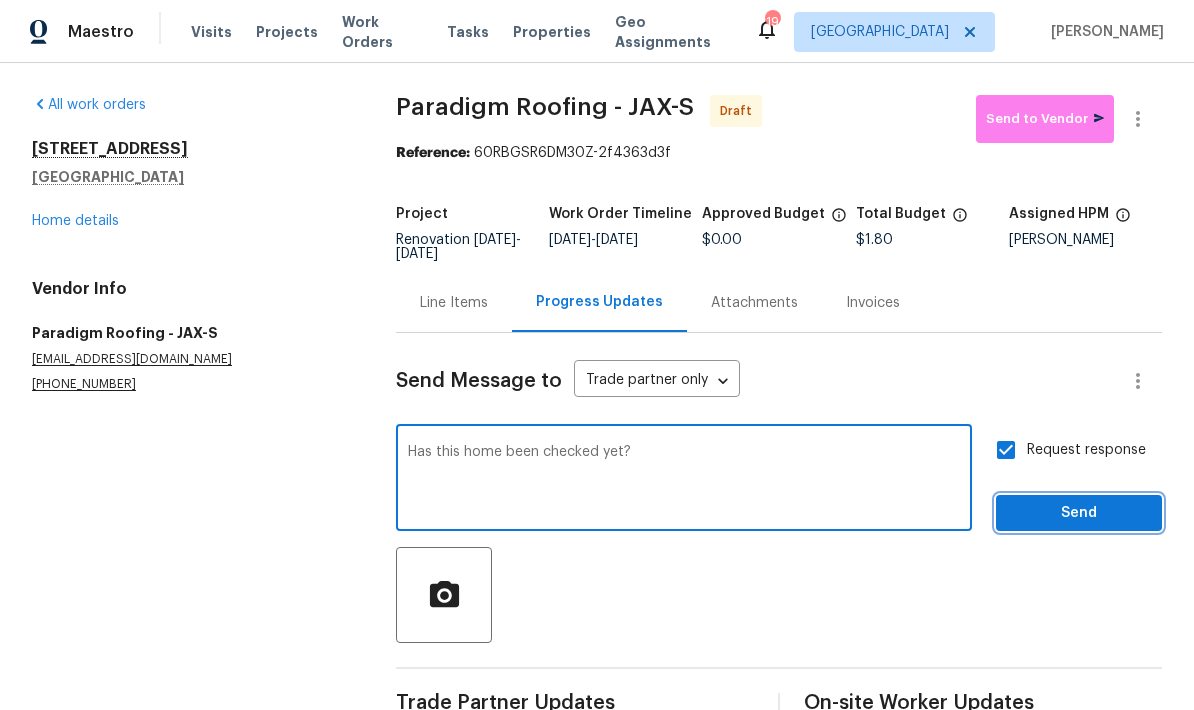 click on "Send" at bounding box center [1079, 513] 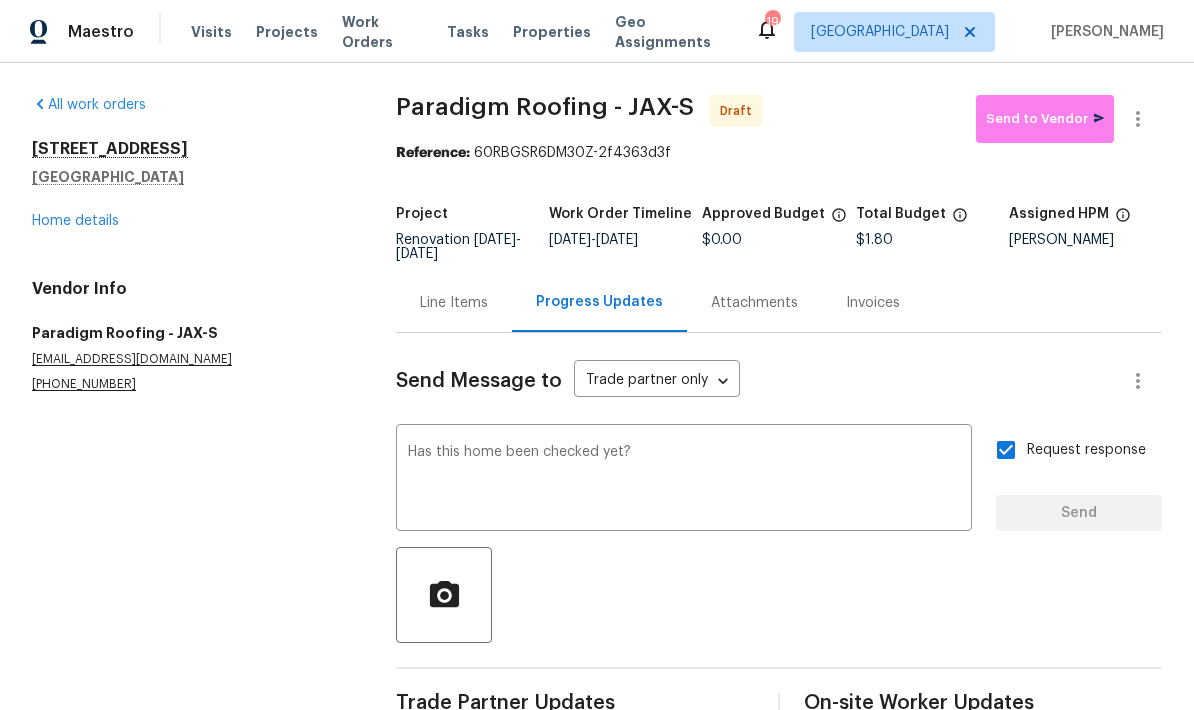 type 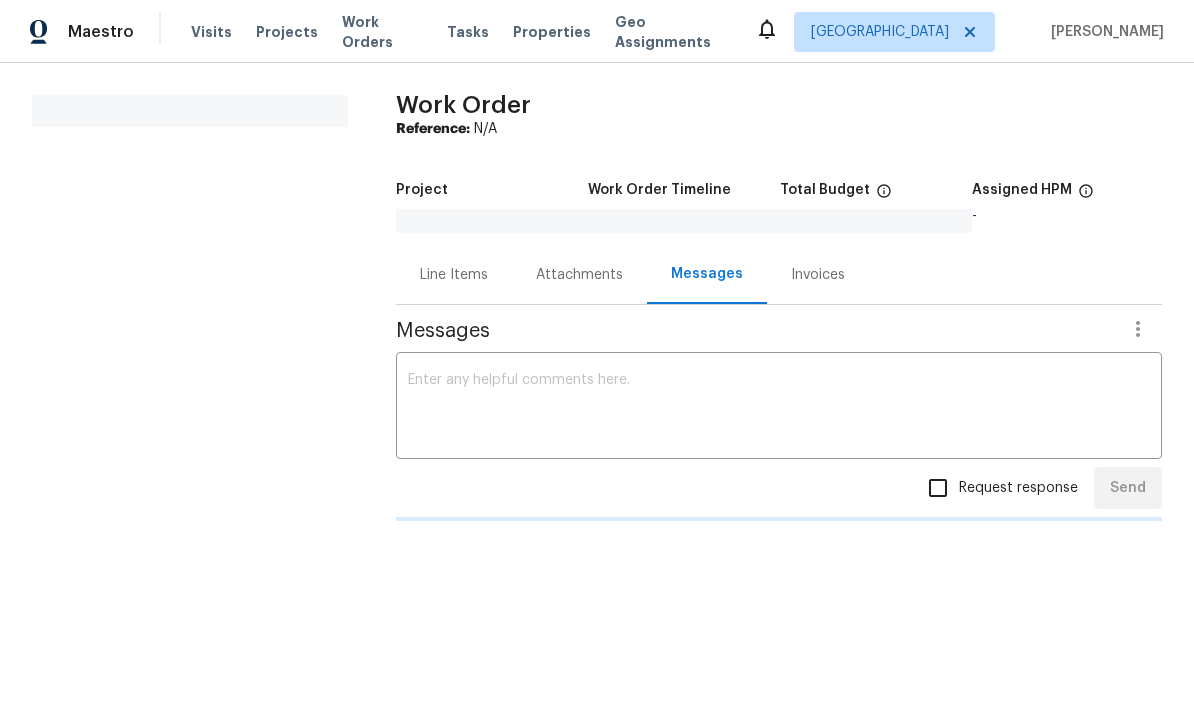 scroll, scrollTop: 0, scrollLeft: 0, axis: both 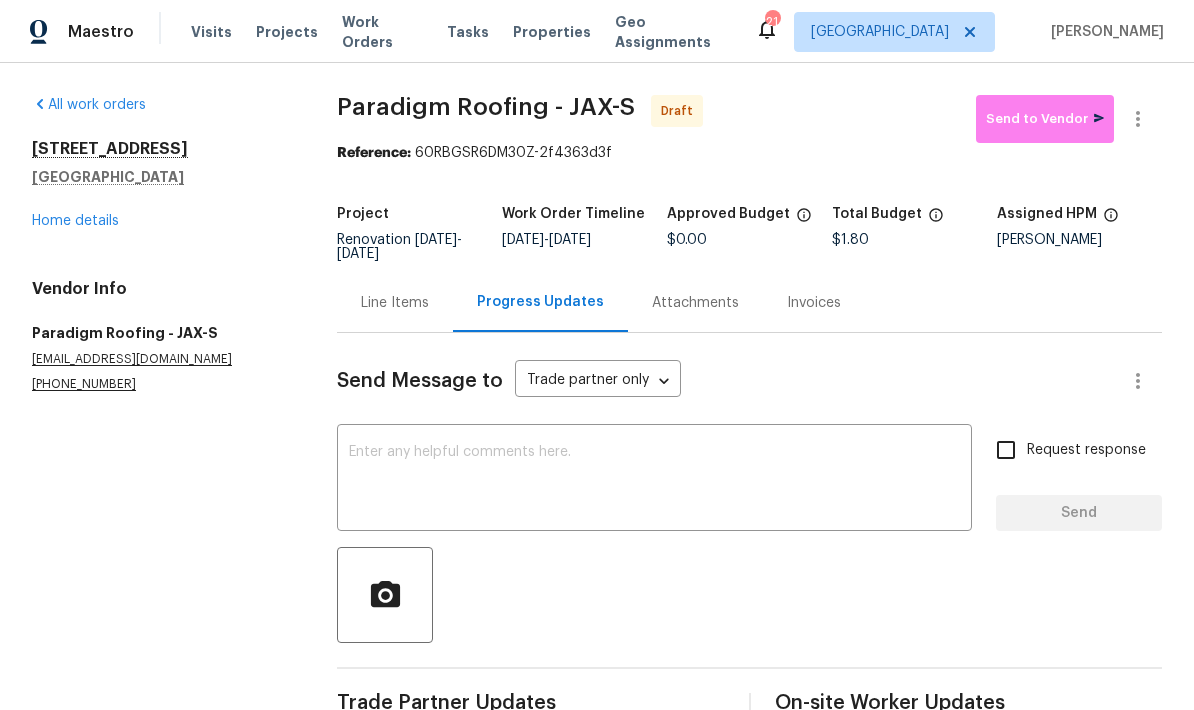 click on "Home details" at bounding box center (75, 221) 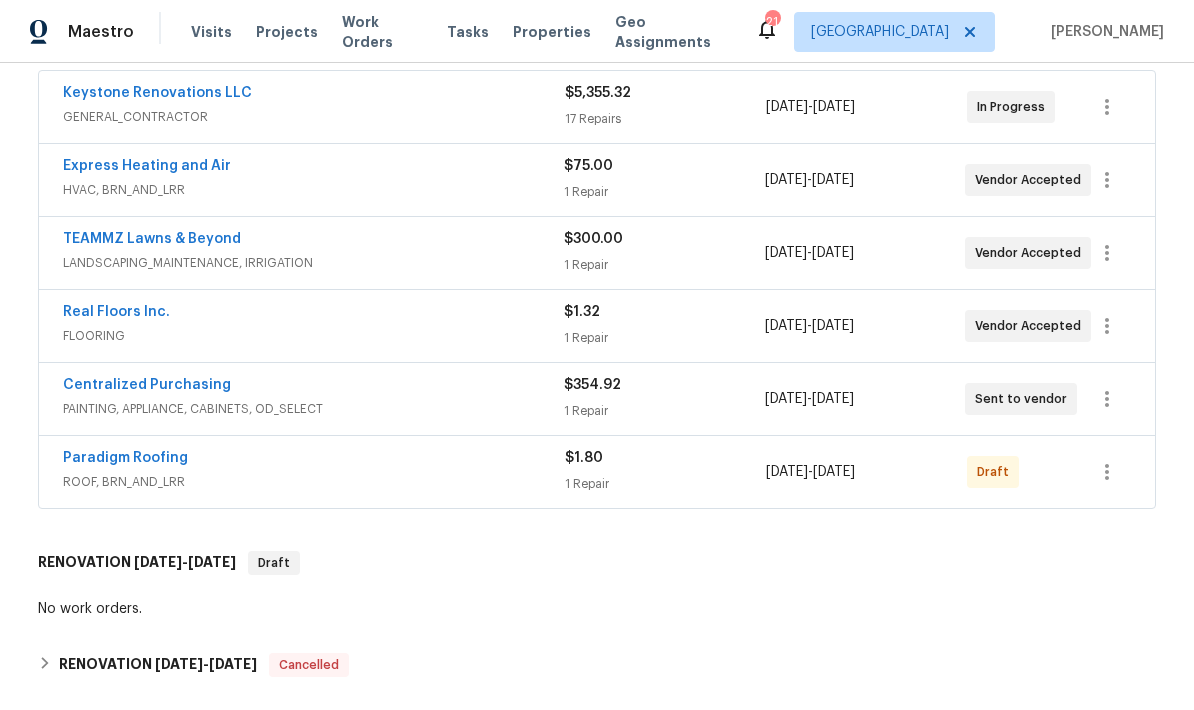 scroll, scrollTop: 541, scrollLeft: 0, axis: vertical 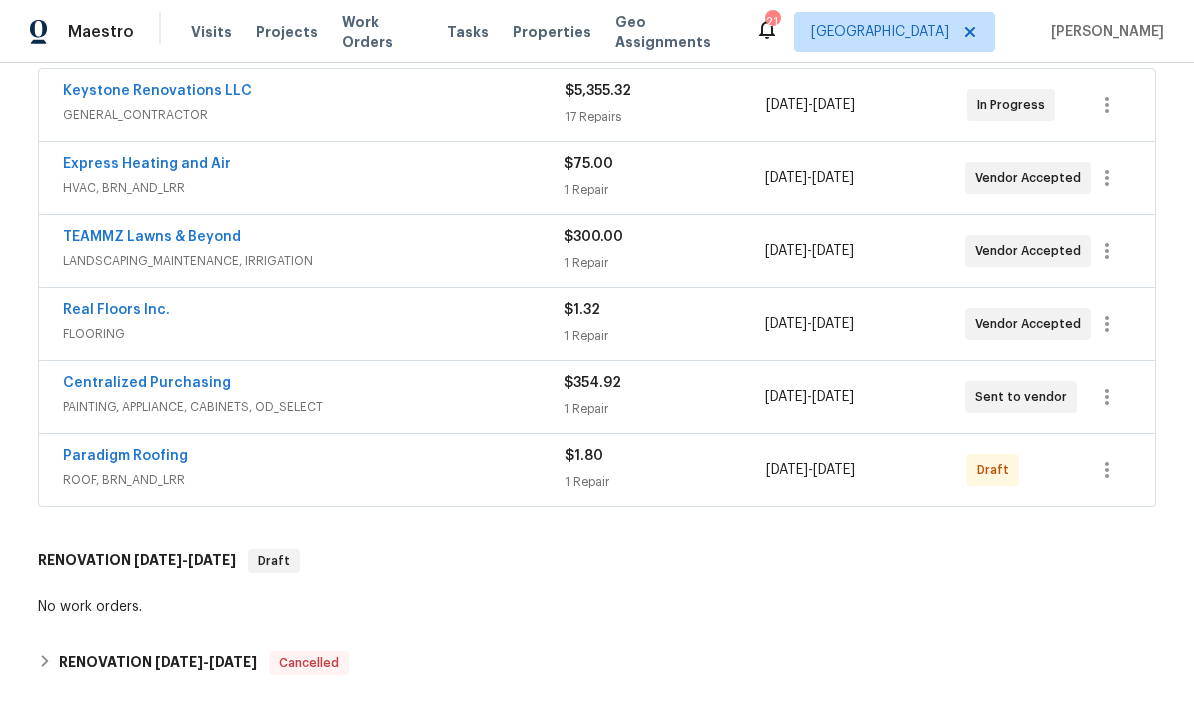 click on "ROOF, BRN_AND_LRR" at bounding box center [314, 480] 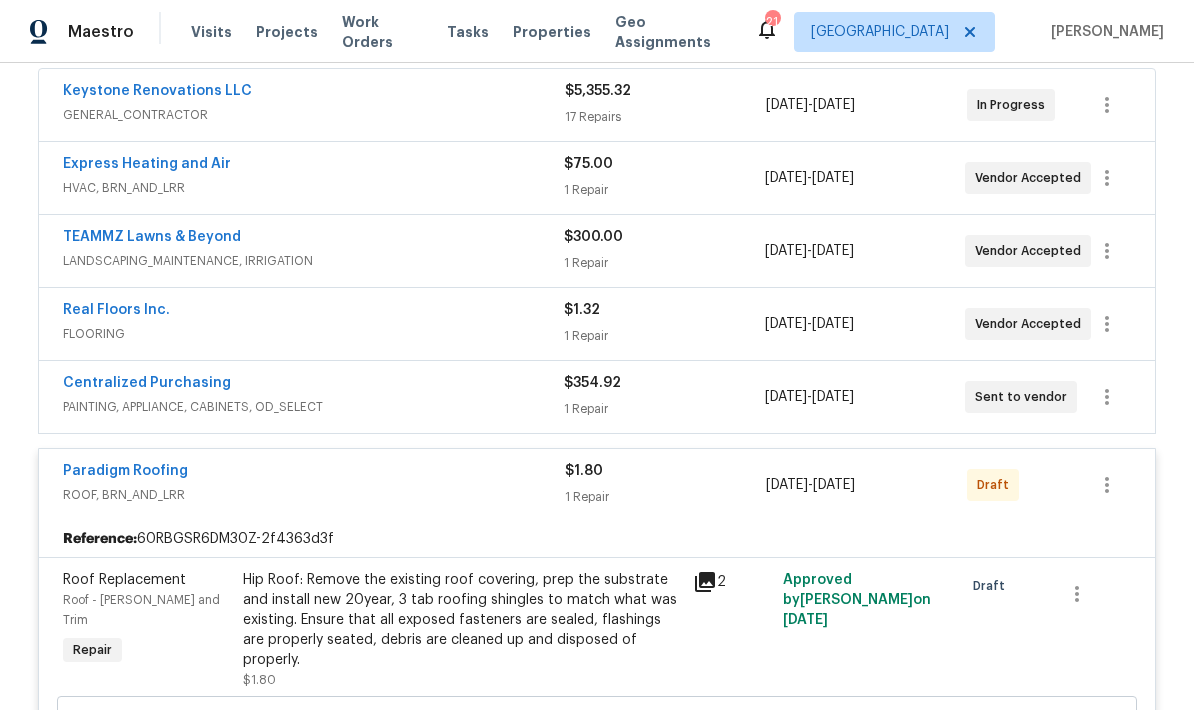 click on "Paradigm Roofing" at bounding box center (125, 471) 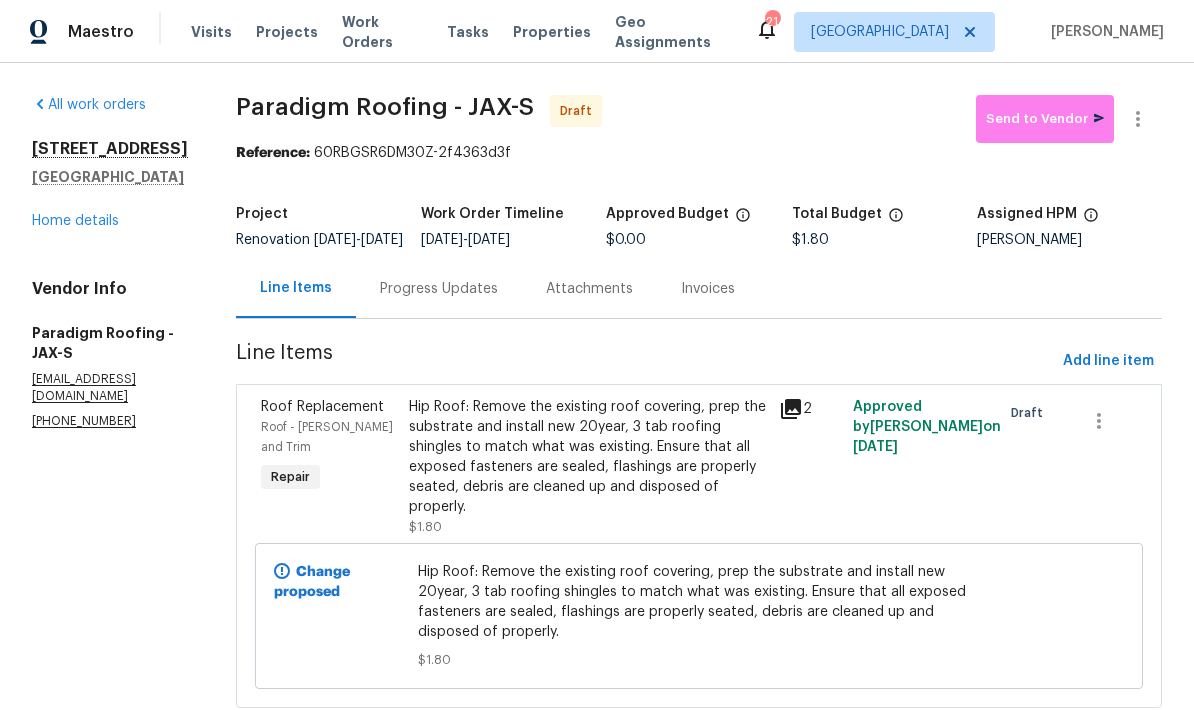 scroll, scrollTop: 69, scrollLeft: 0, axis: vertical 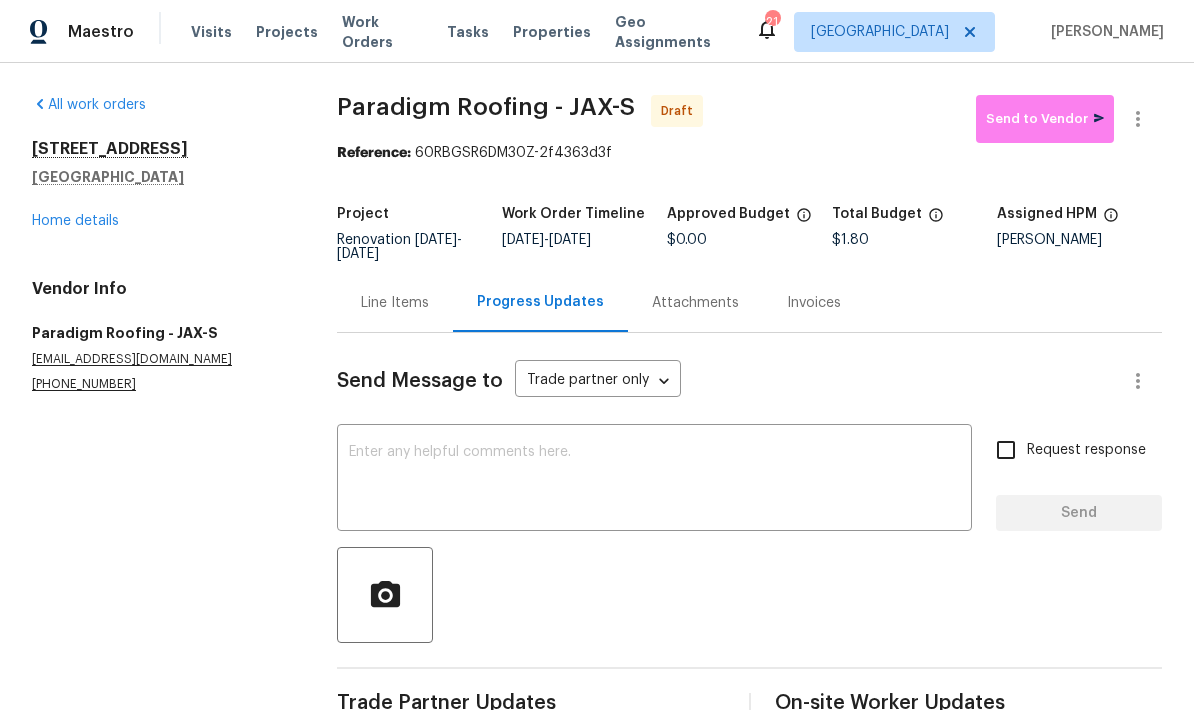 click at bounding box center [654, 480] 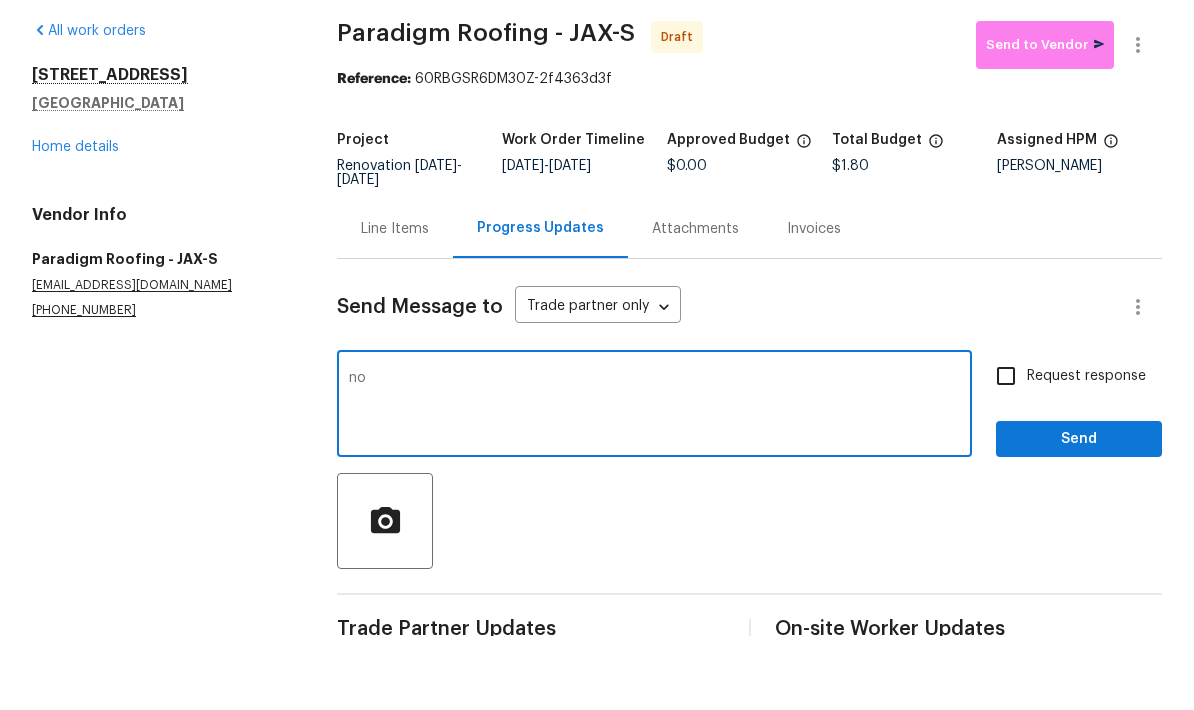 type on "n" 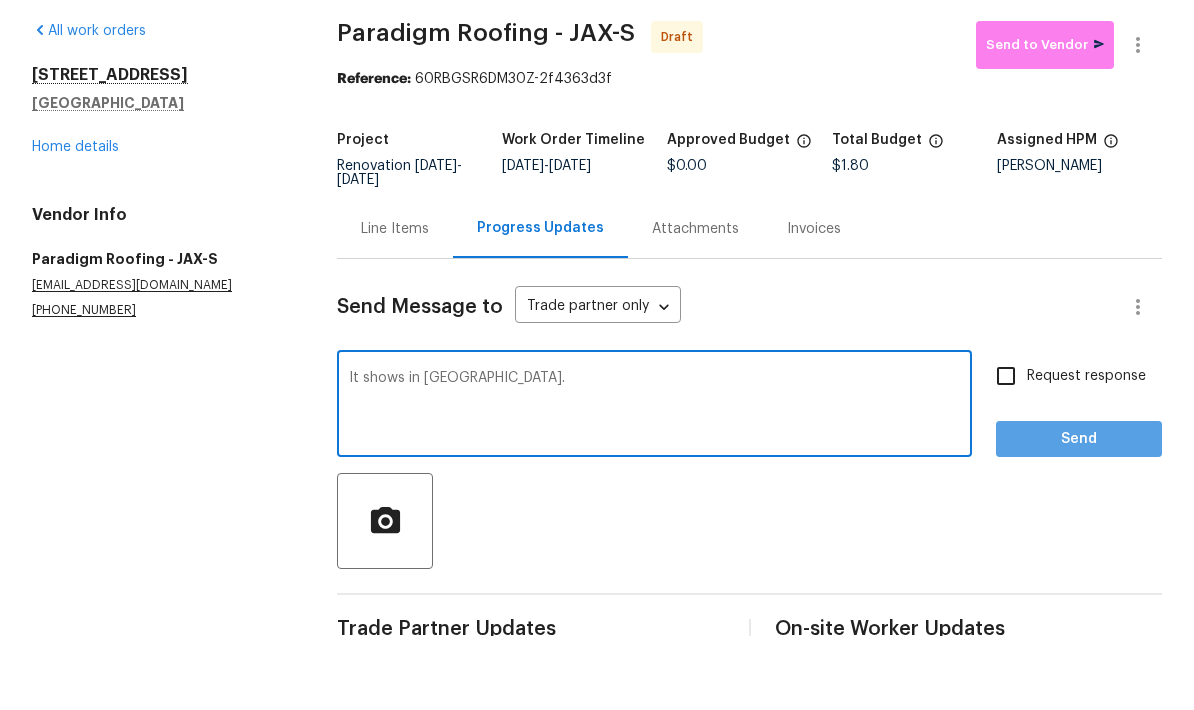 type on "It shows in Reno." 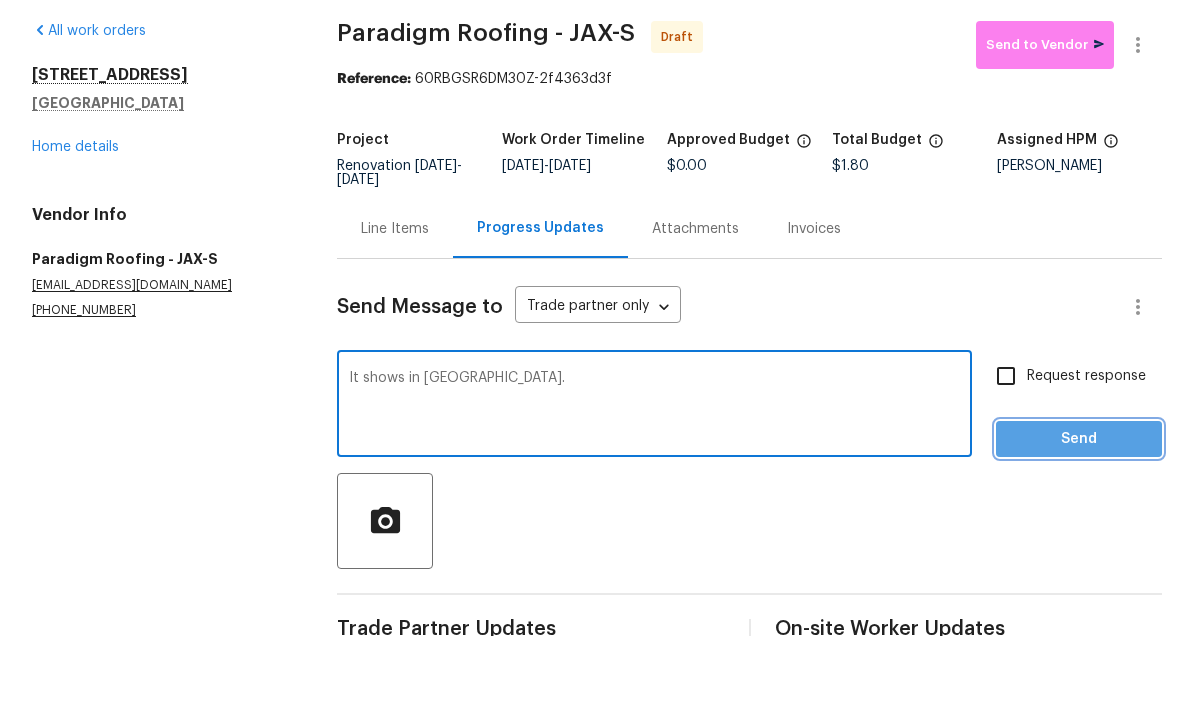 click on "Send" at bounding box center (1079, 513) 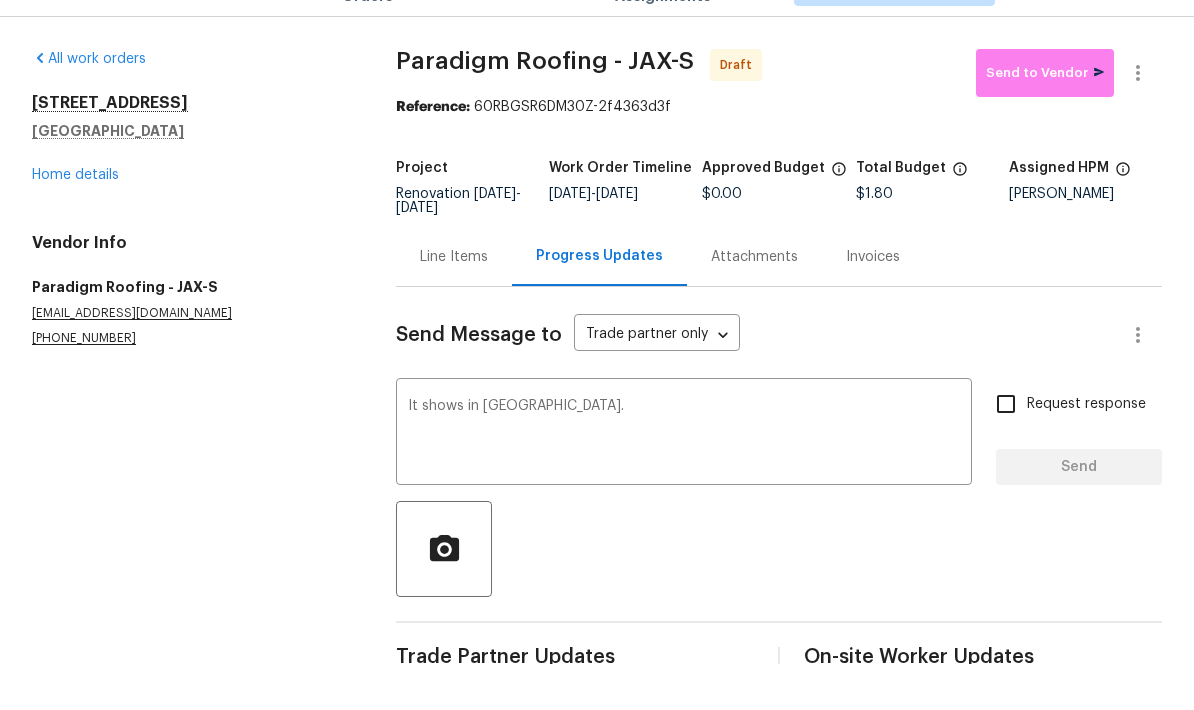 type 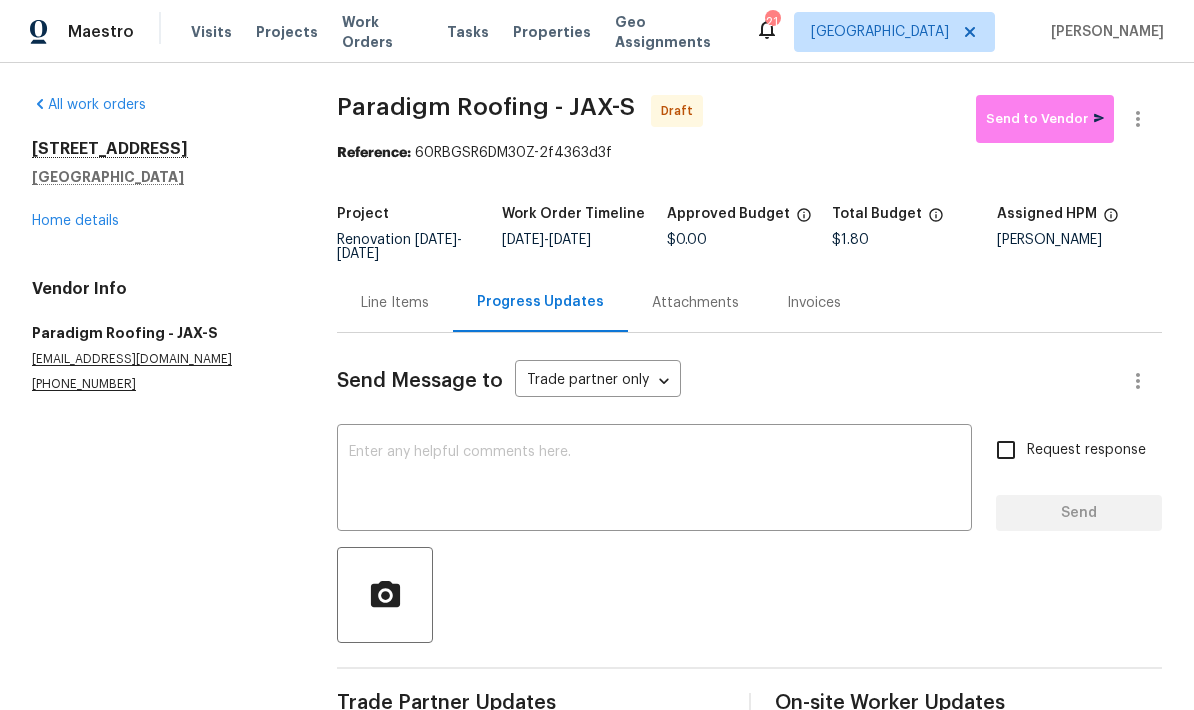 scroll, scrollTop: 0, scrollLeft: 0, axis: both 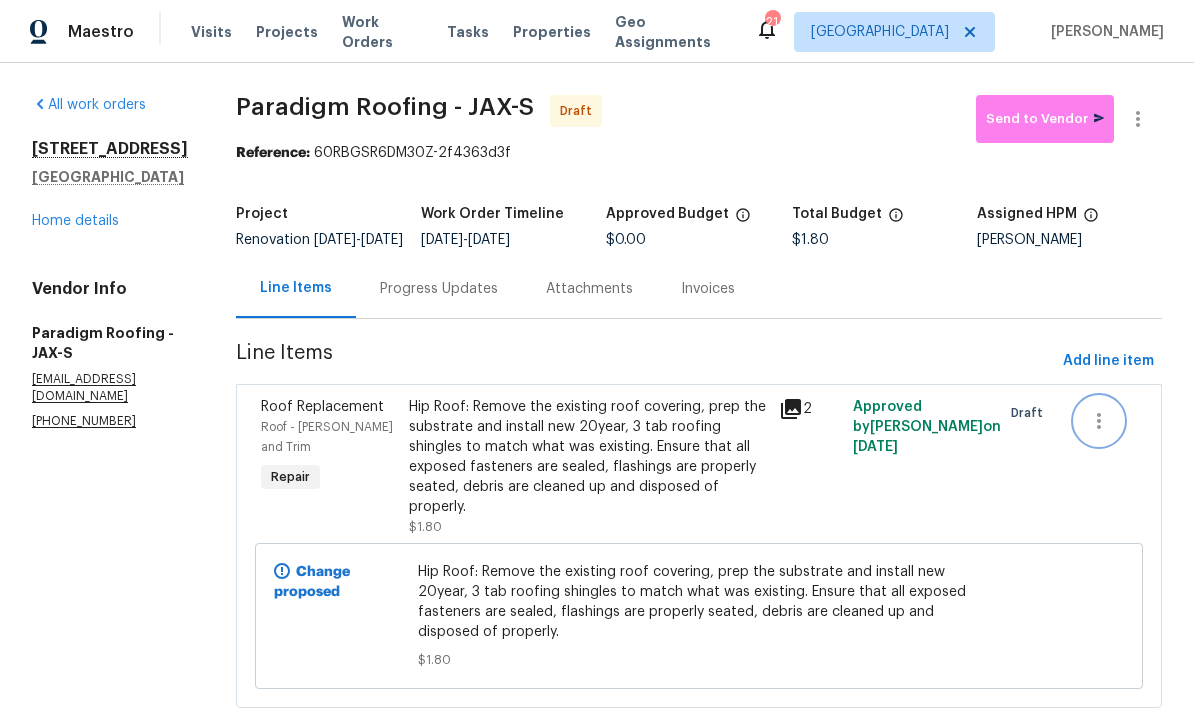 click 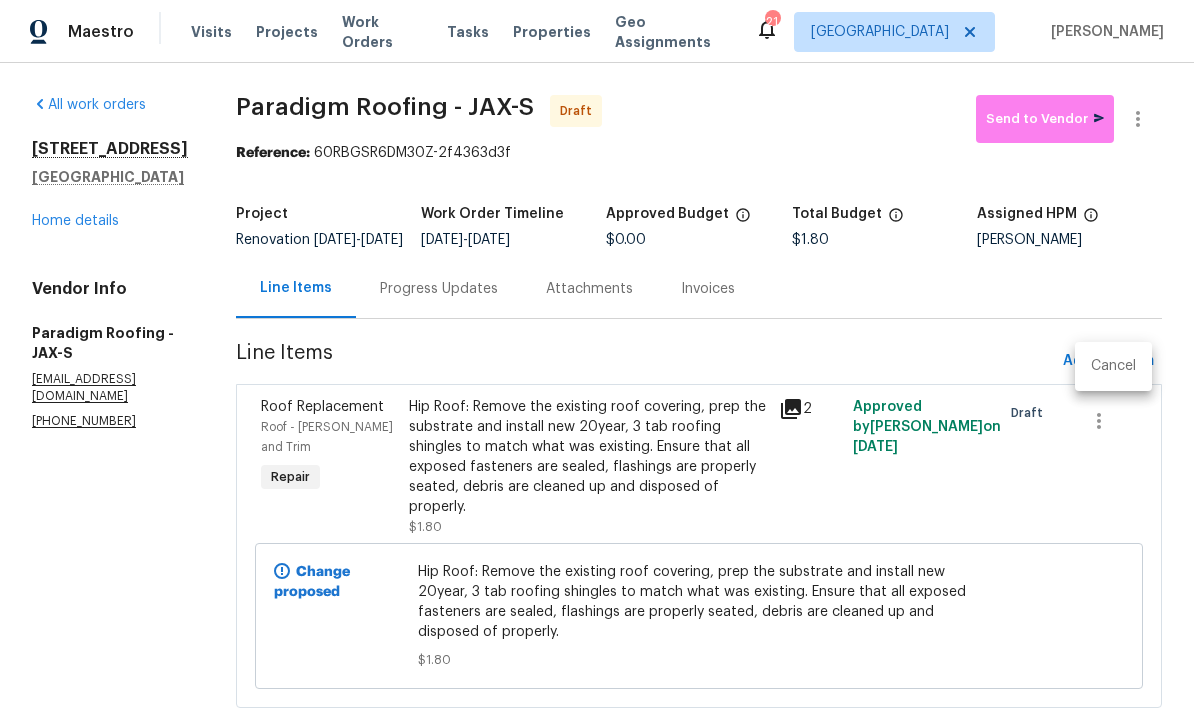 click at bounding box center (597, 355) 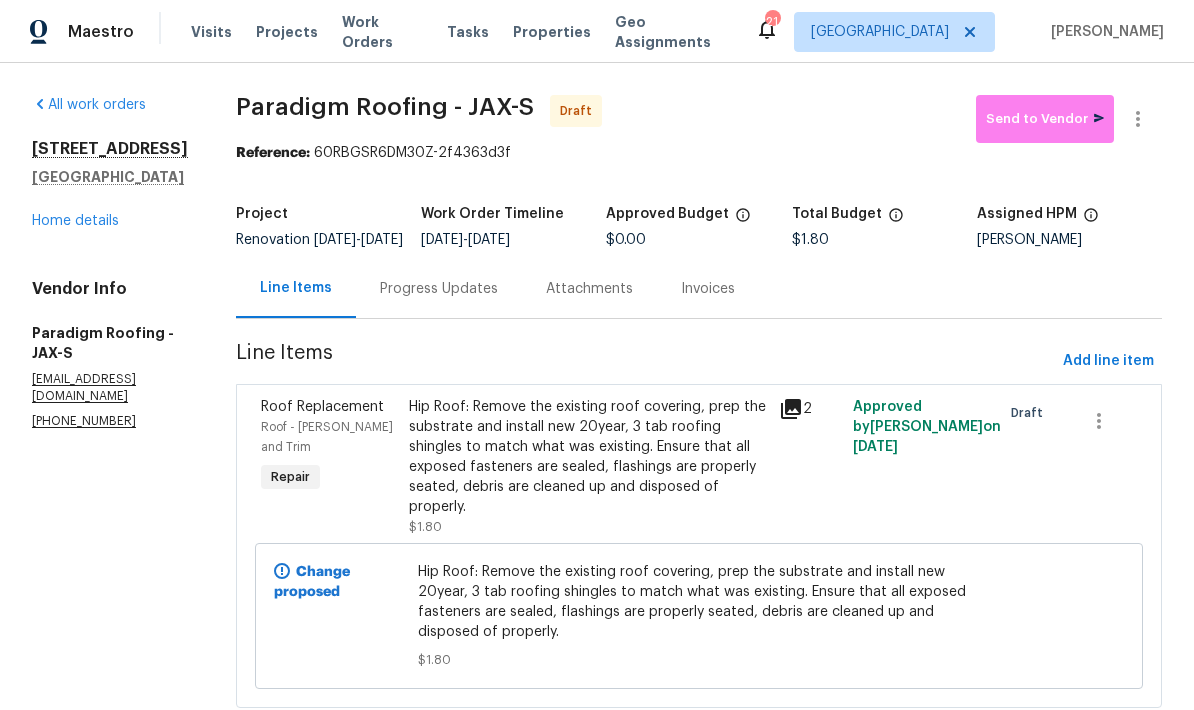 click 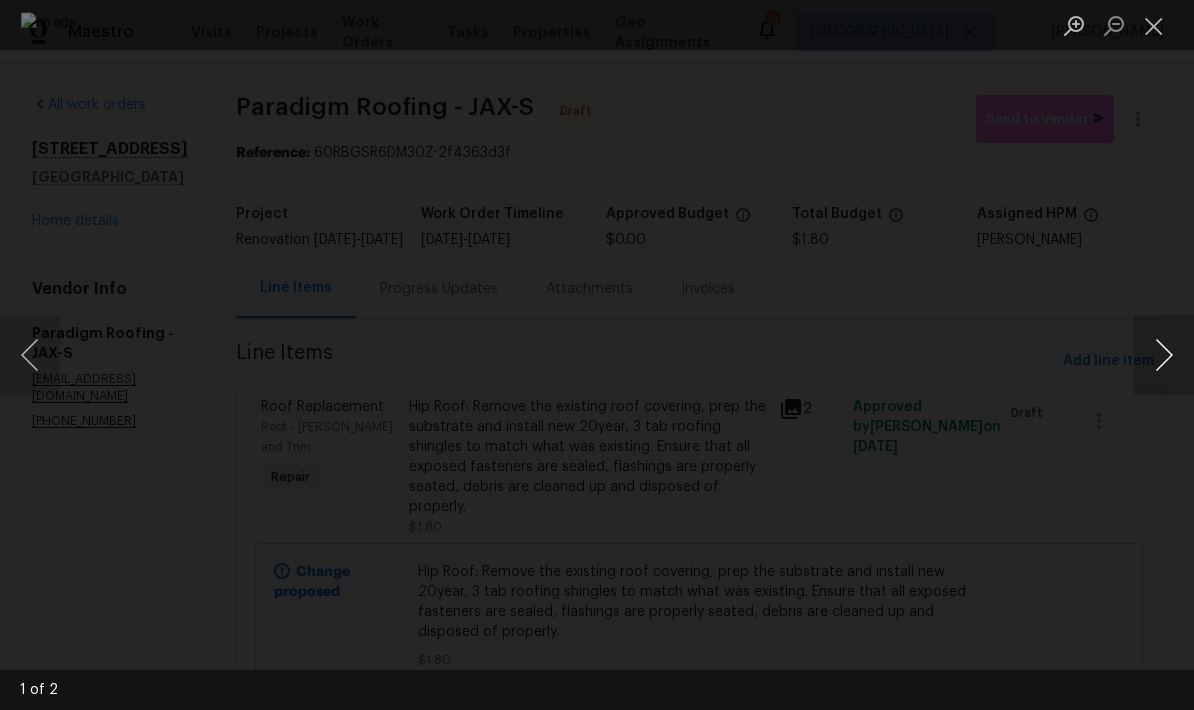 click at bounding box center [1164, 355] 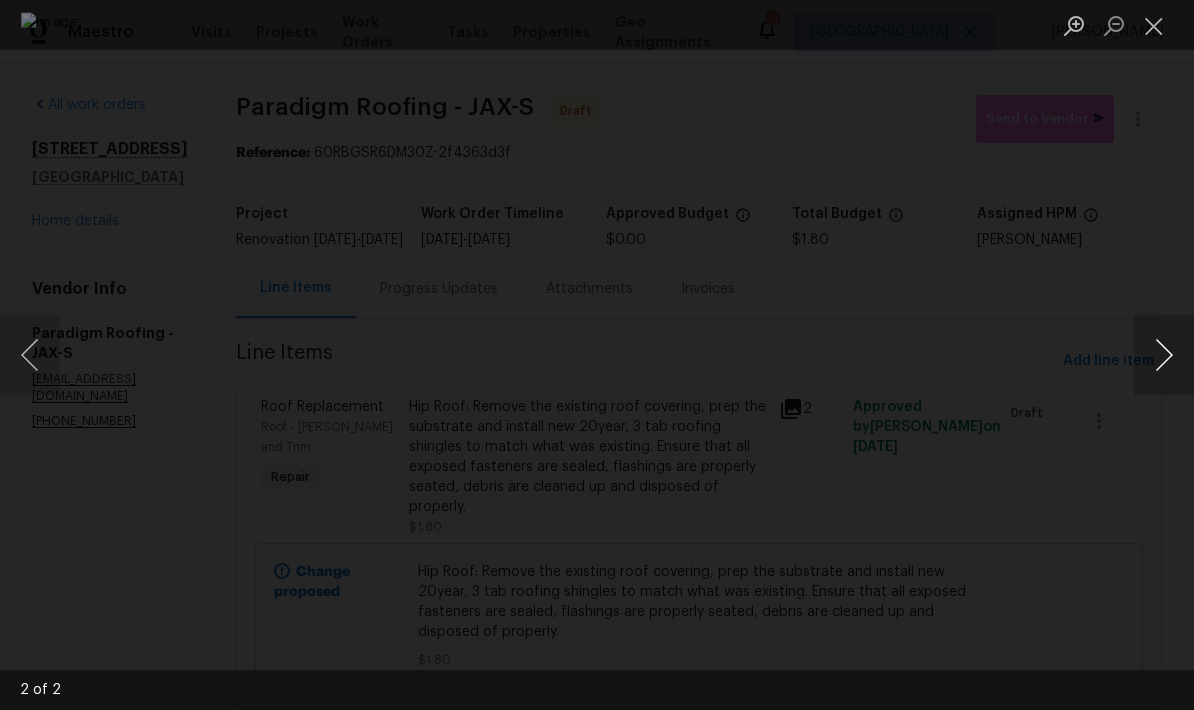 click at bounding box center [1164, 355] 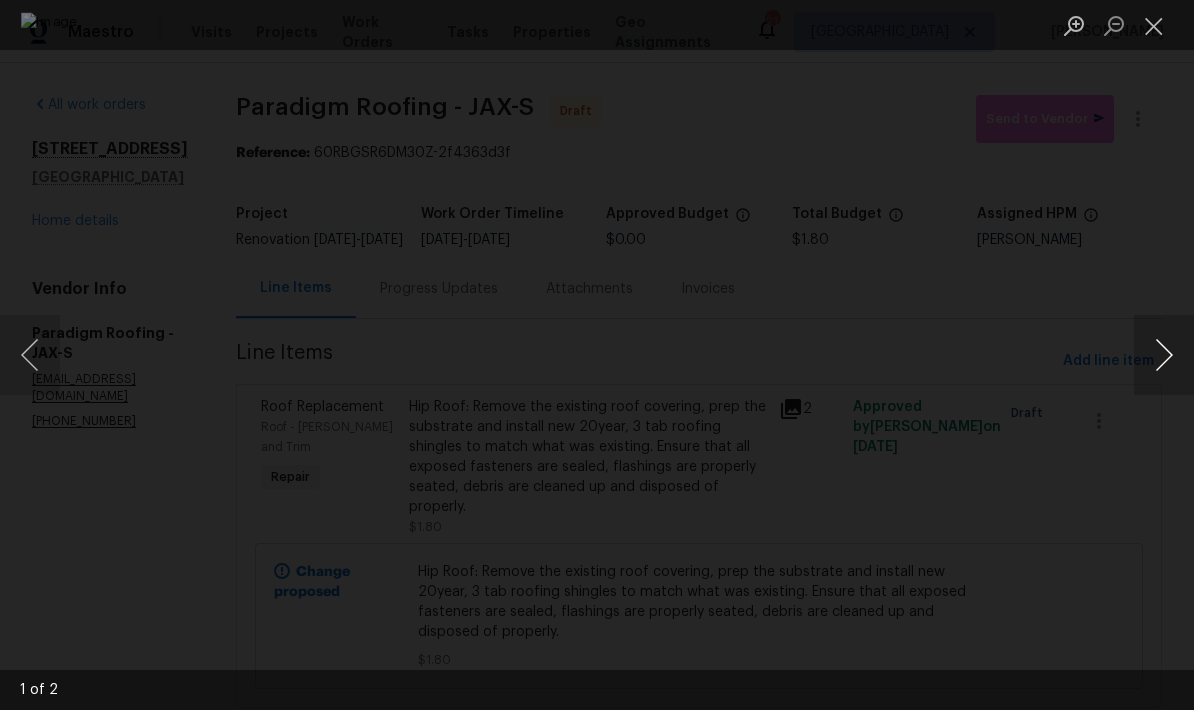 click at bounding box center [1164, 355] 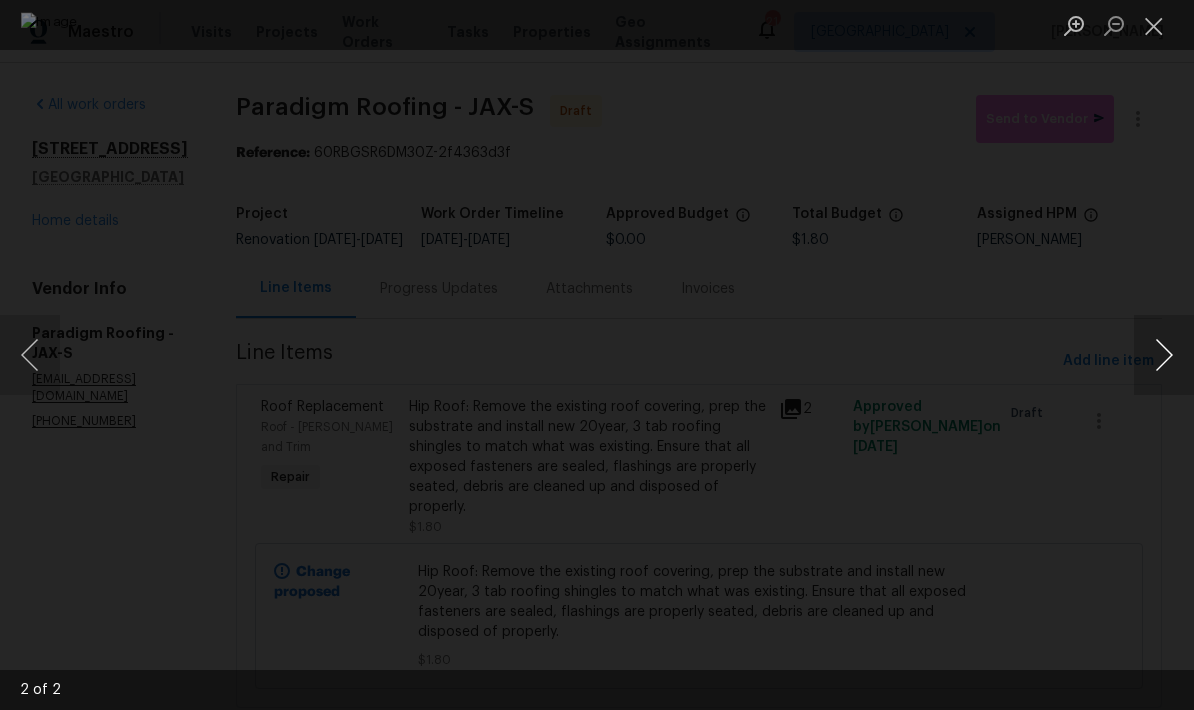 click at bounding box center (1164, 355) 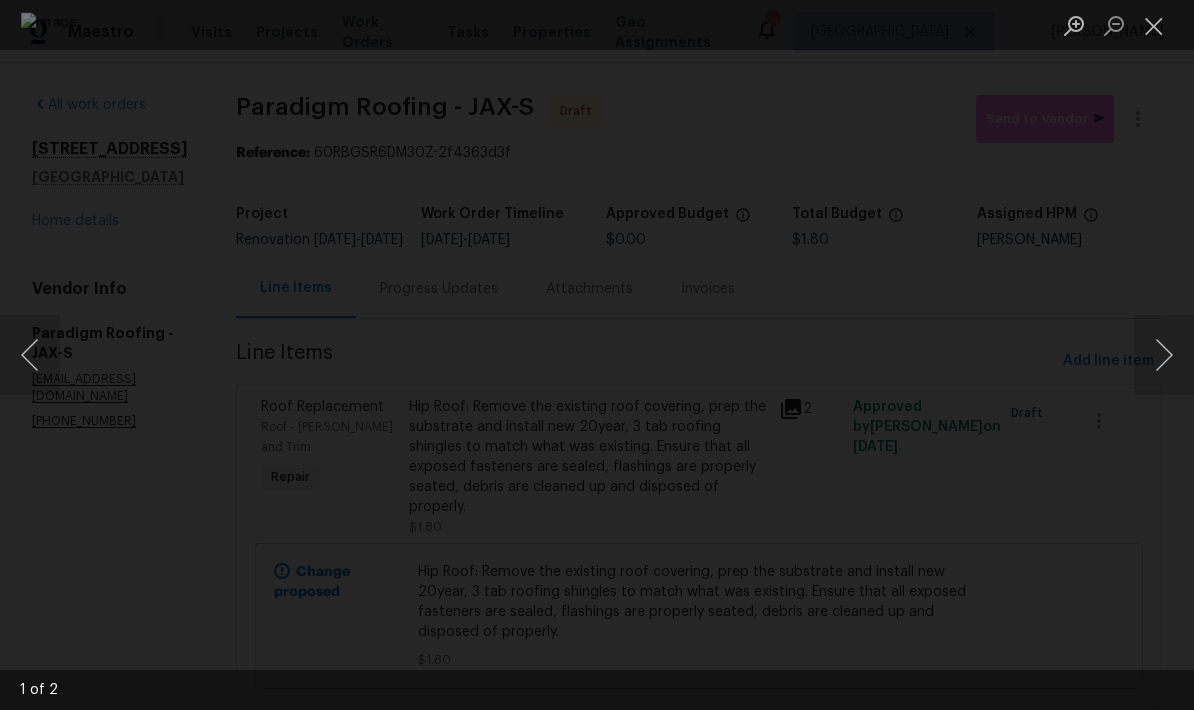 click at bounding box center [597, 355] 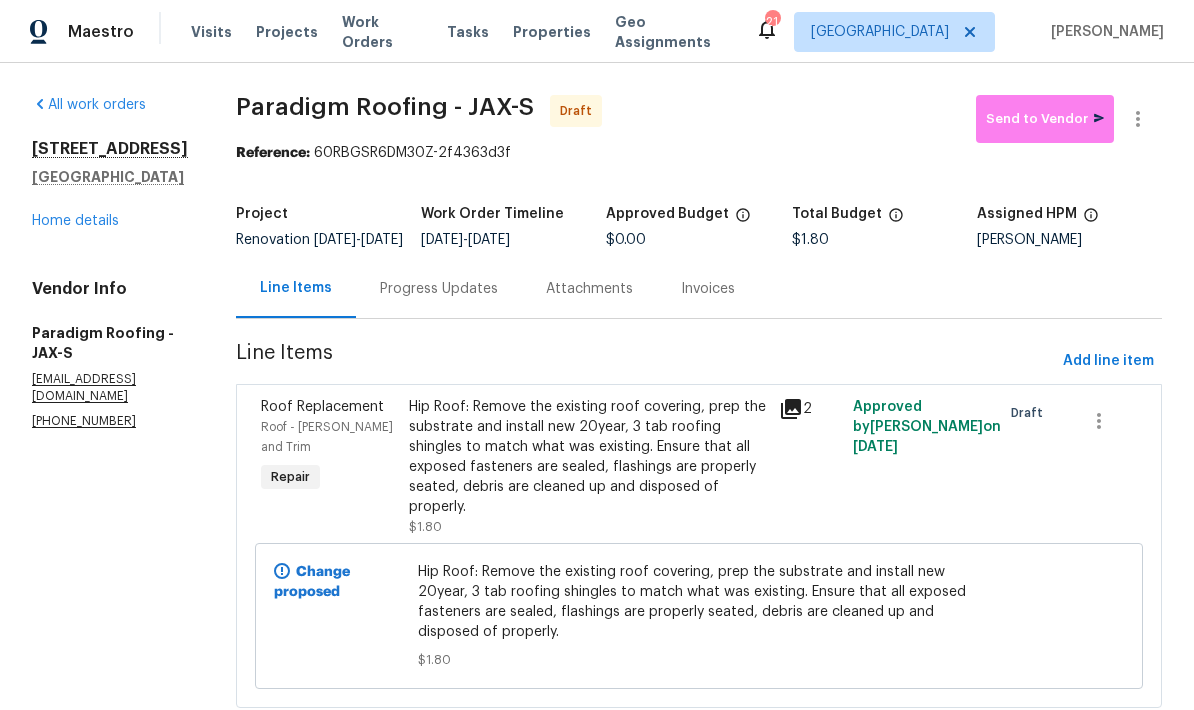 click on "Progress Updates" at bounding box center (439, 288) 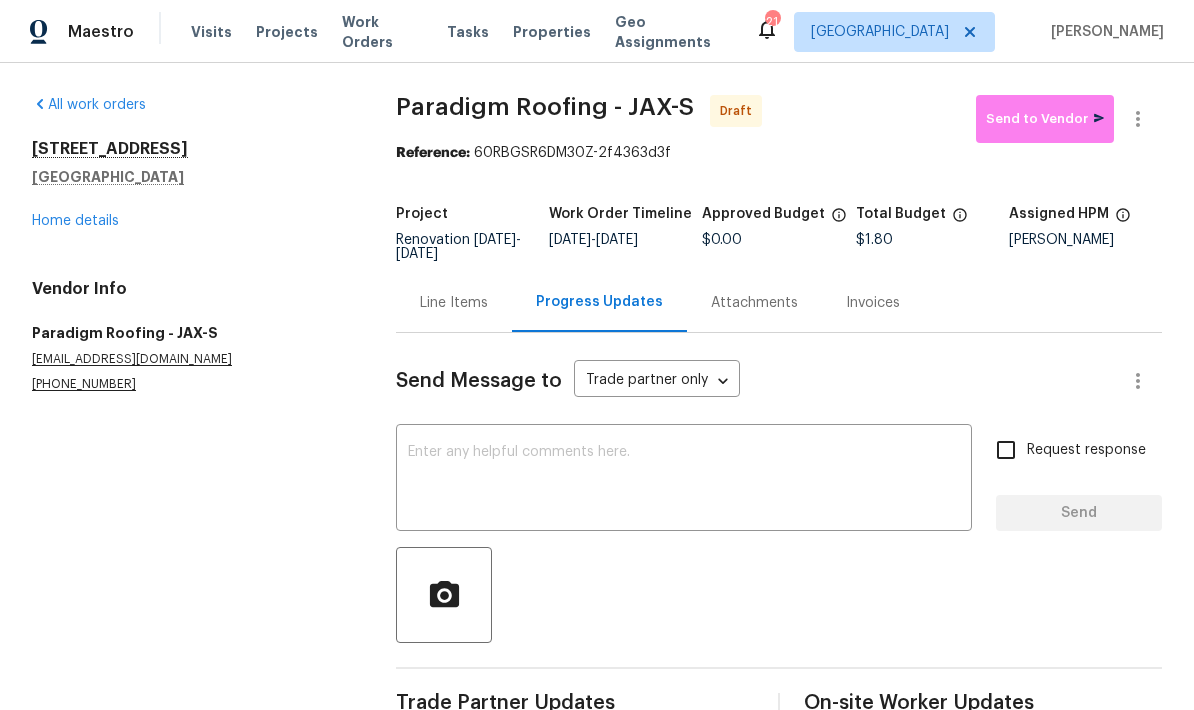 scroll, scrollTop: 52, scrollLeft: 0, axis: vertical 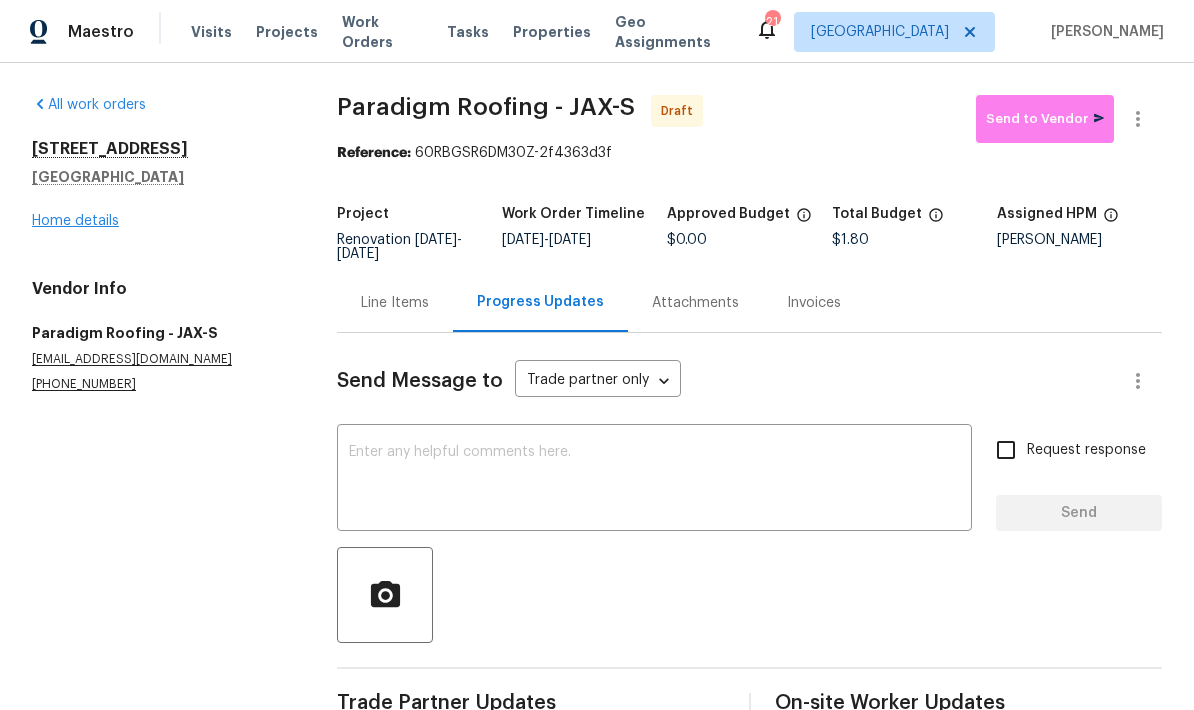 click on "Home details" at bounding box center (75, 221) 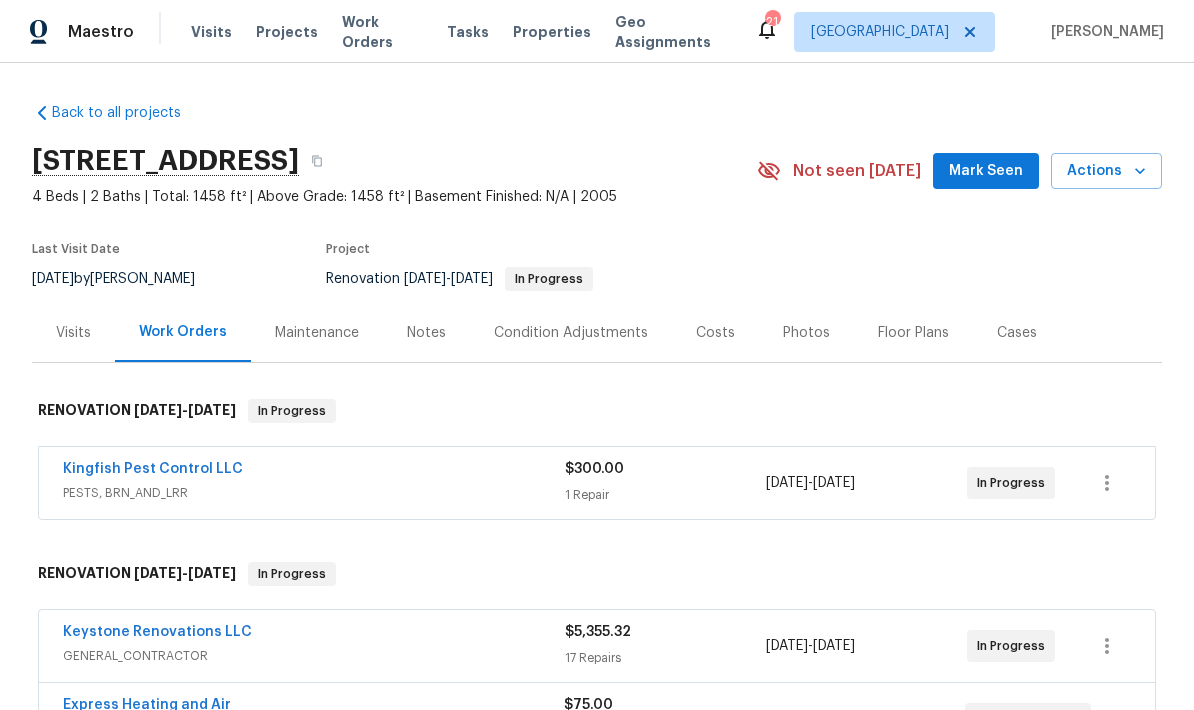 scroll, scrollTop: 0, scrollLeft: 0, axis: both 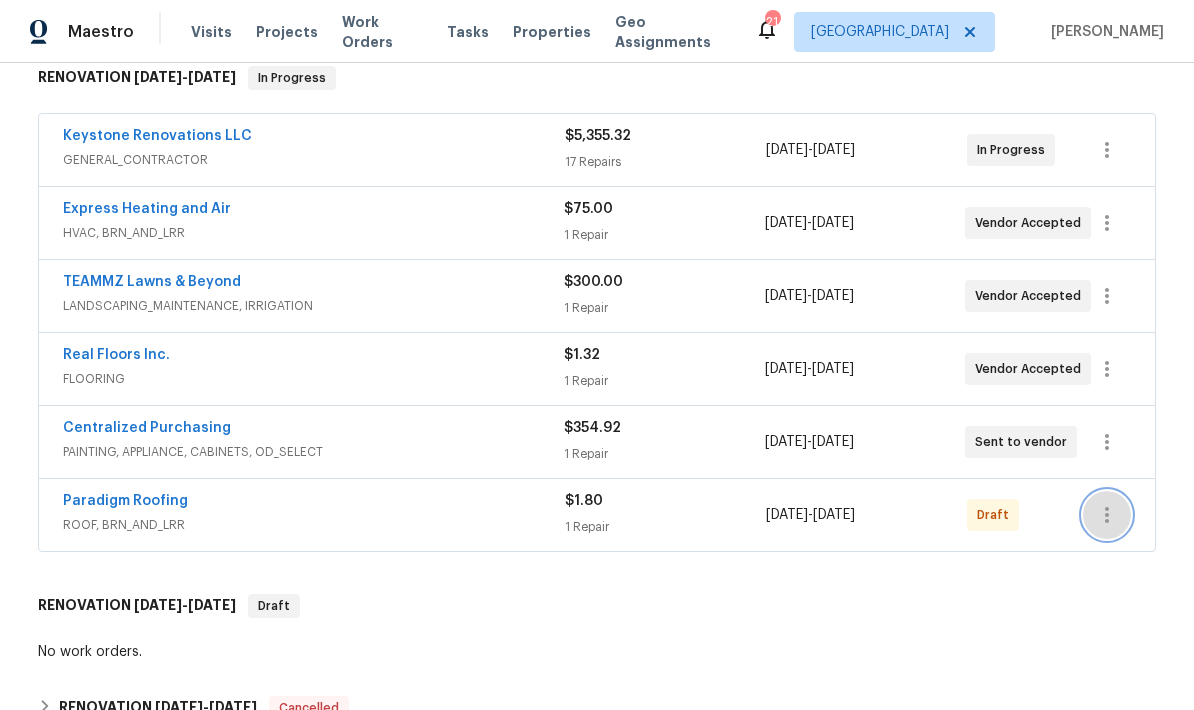 click 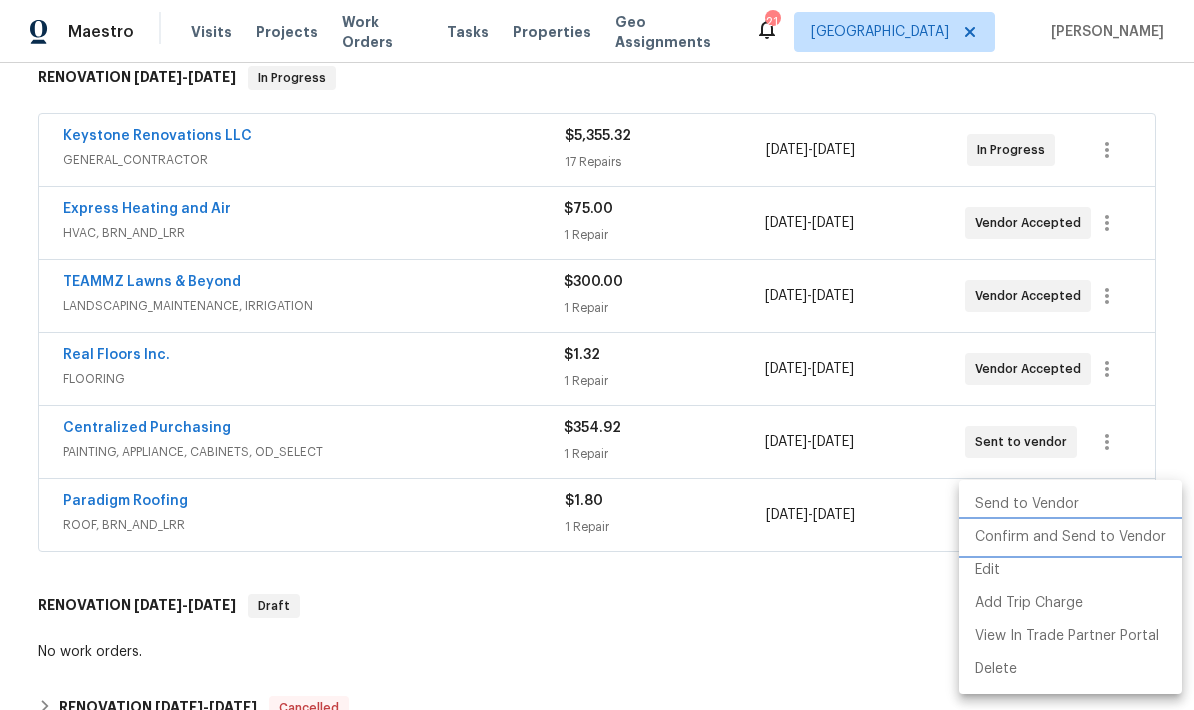 click on "Confirm and Send to Vendor" at bounding box center (1070, 537) 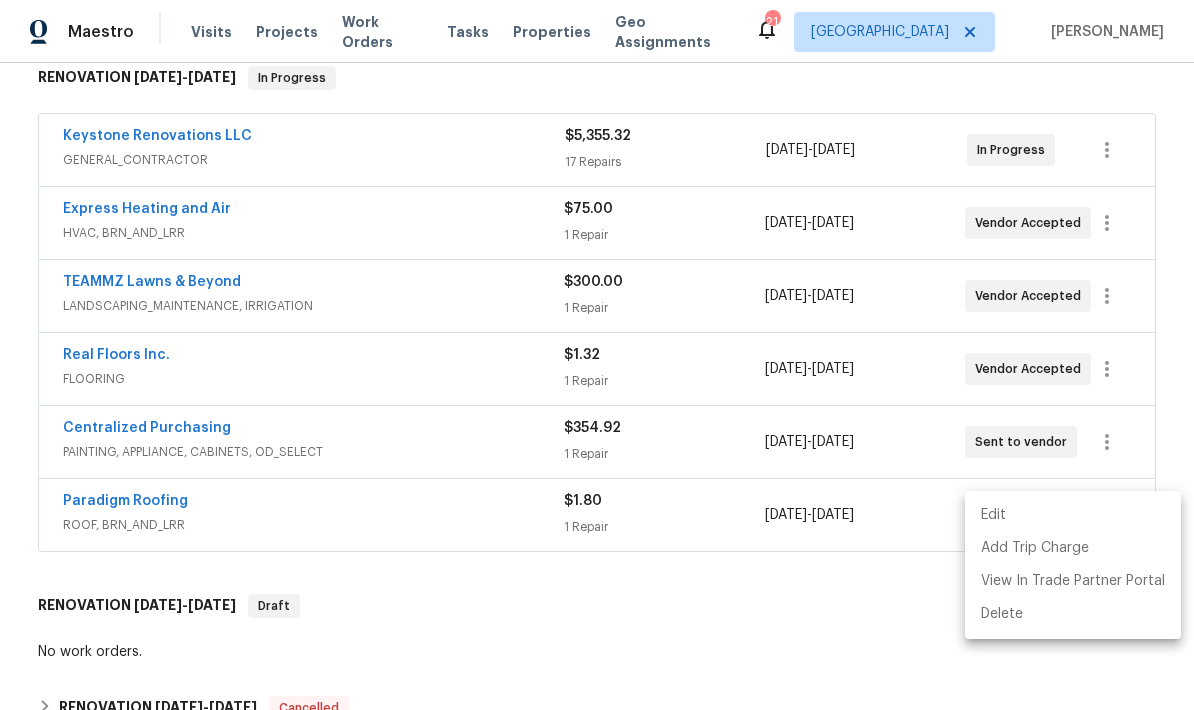 click at bounding box center [597, 355] 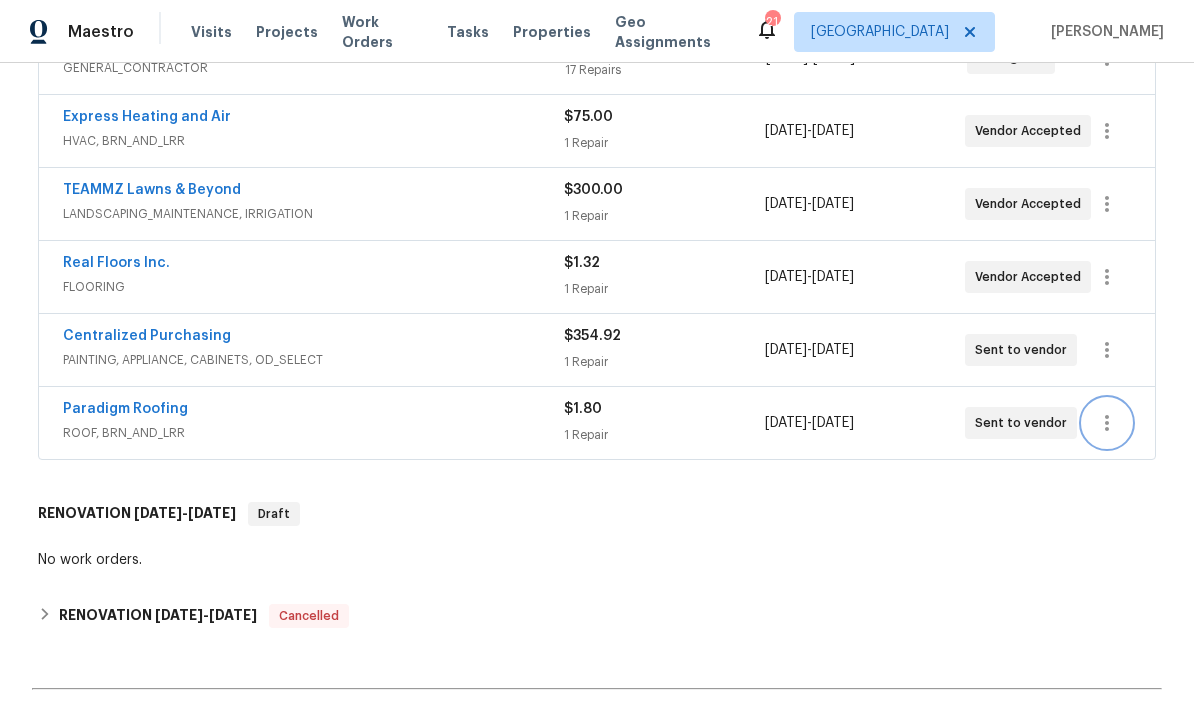 scroll, scrollTop: 867, scrollLeft: 0, axis: vertical 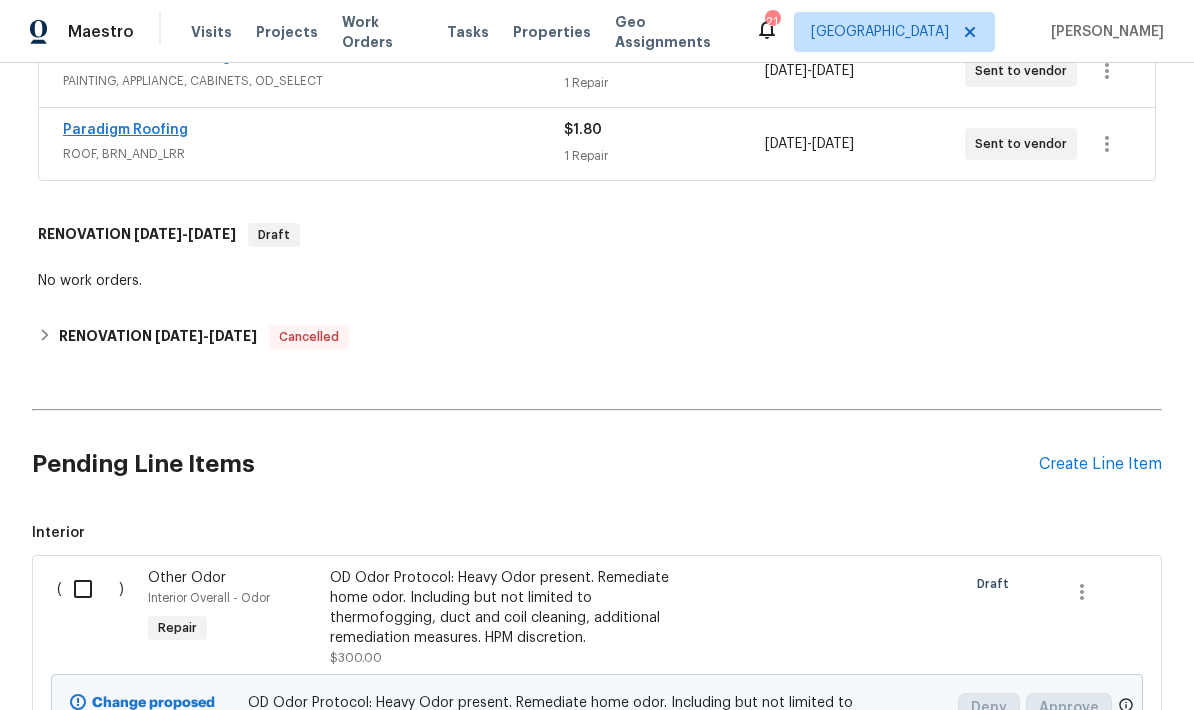 click on "Paradigm Roofing" at bounding box center [125, 130] 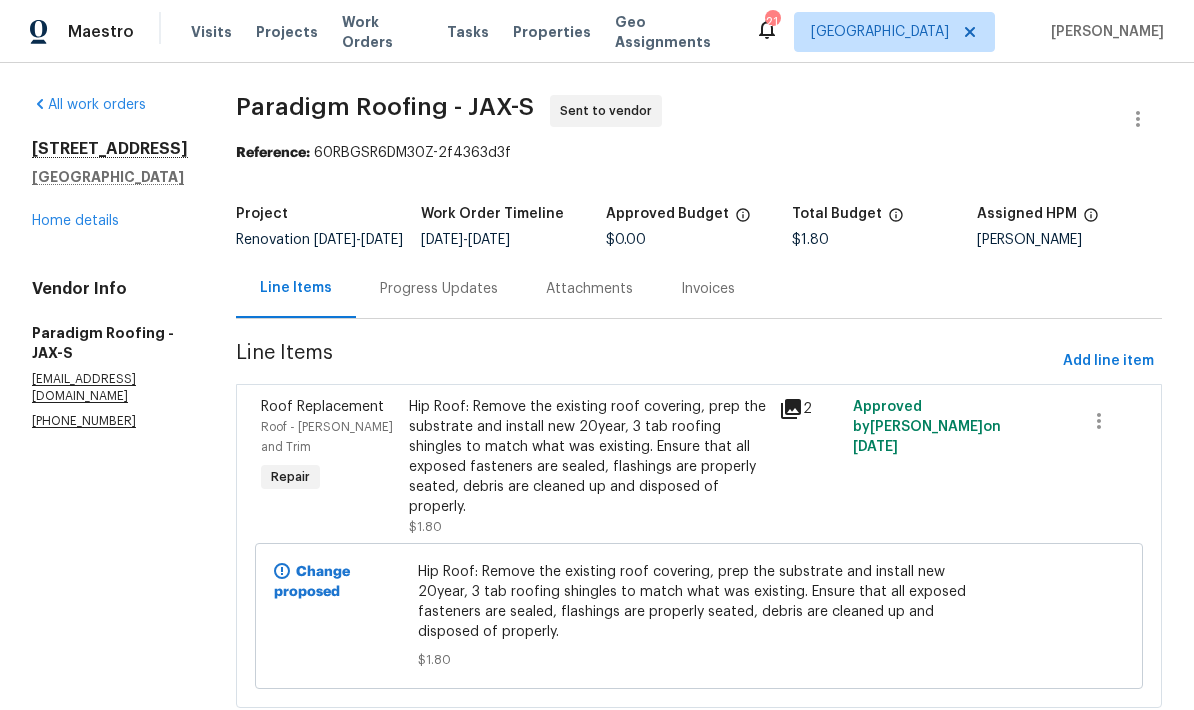 click on "Progress Updates" at bounding box center [439, 289] 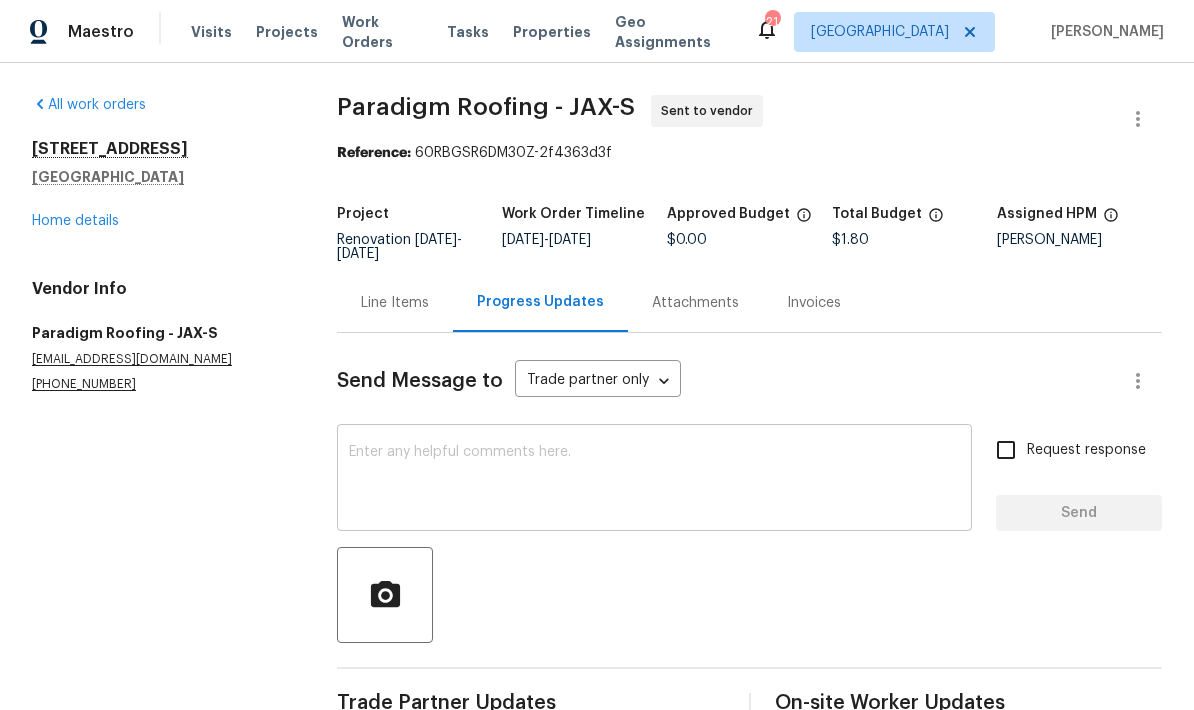 click at bounding box center [654, 480] 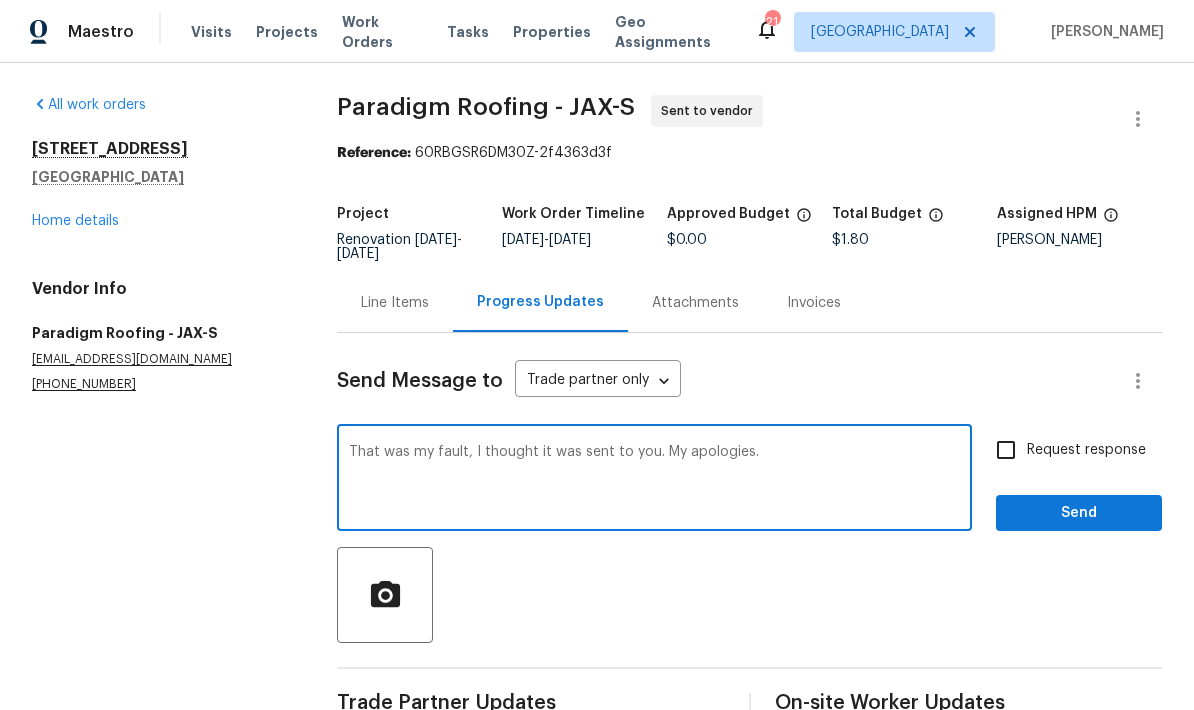 type on "That was my fault, I thought it was sent to you. My apologies." 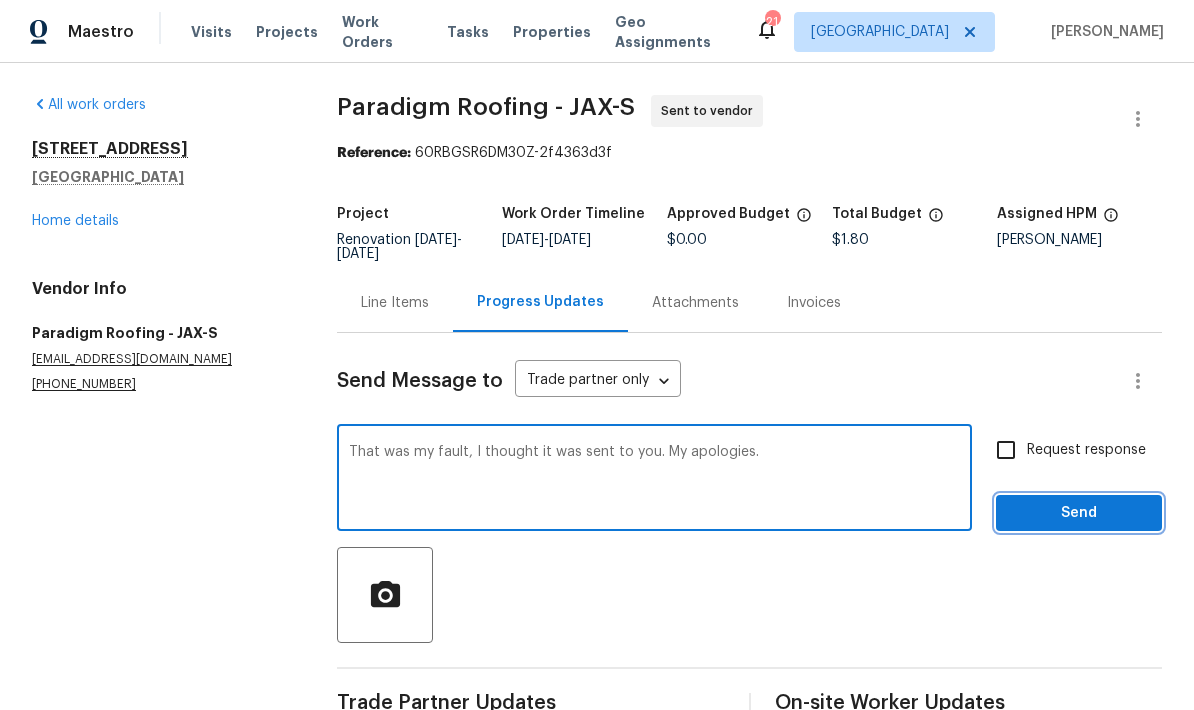 click on "Send" at bounding box center [1079, 513] 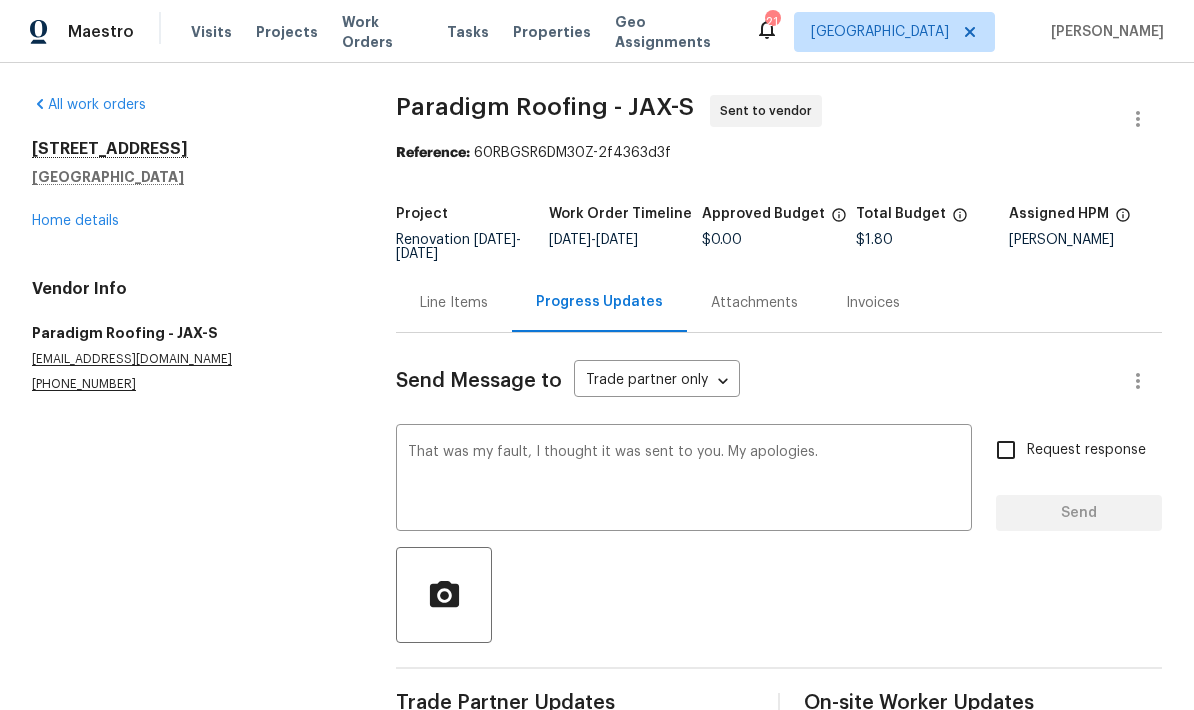 type 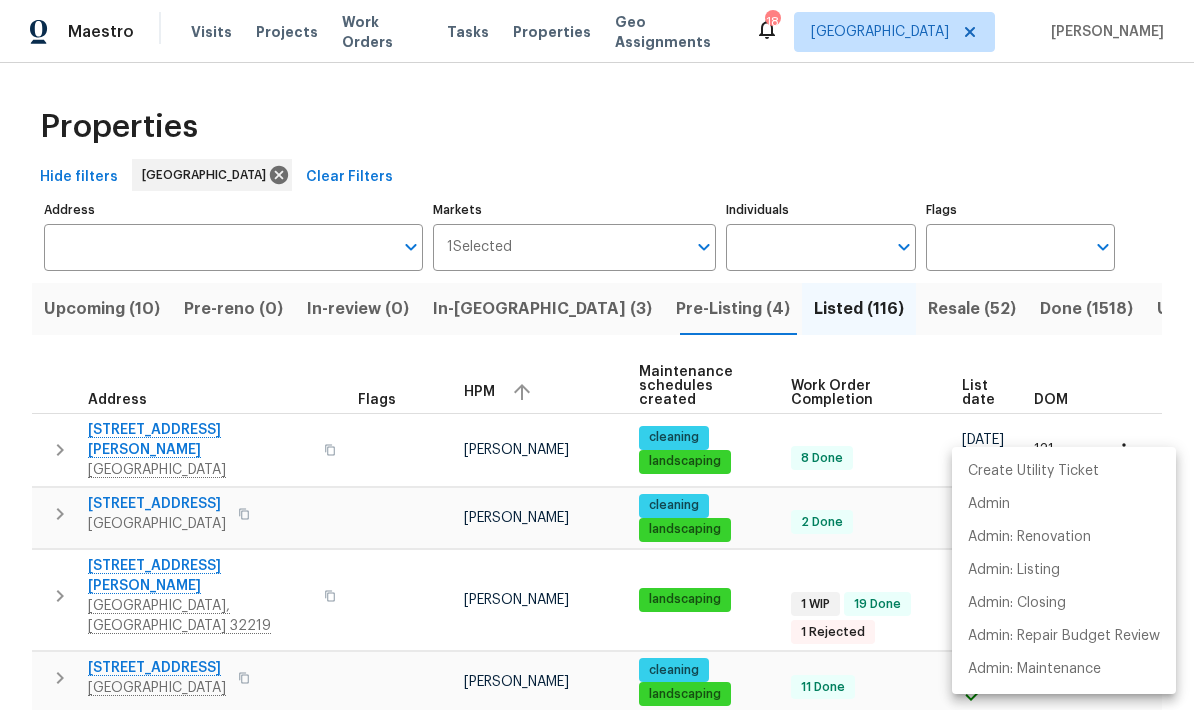 scroll, scrollTop: 0, scrollLeft: 0, axis: both 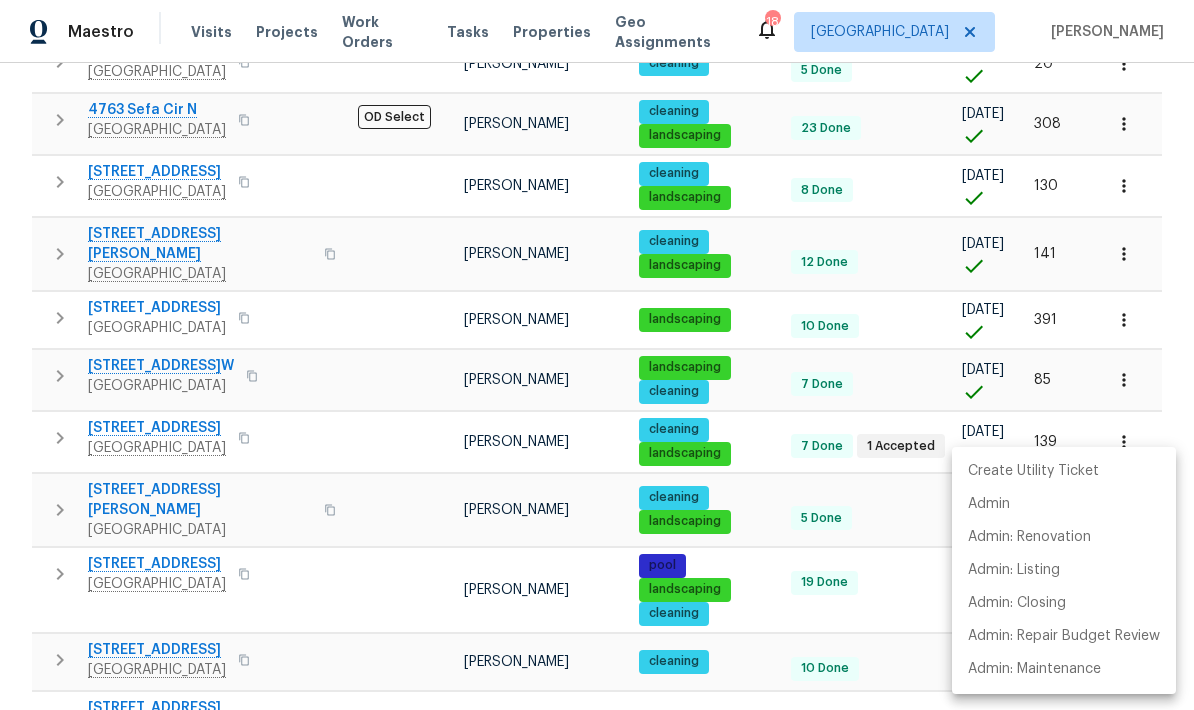 click at bounding box center [597, 355] 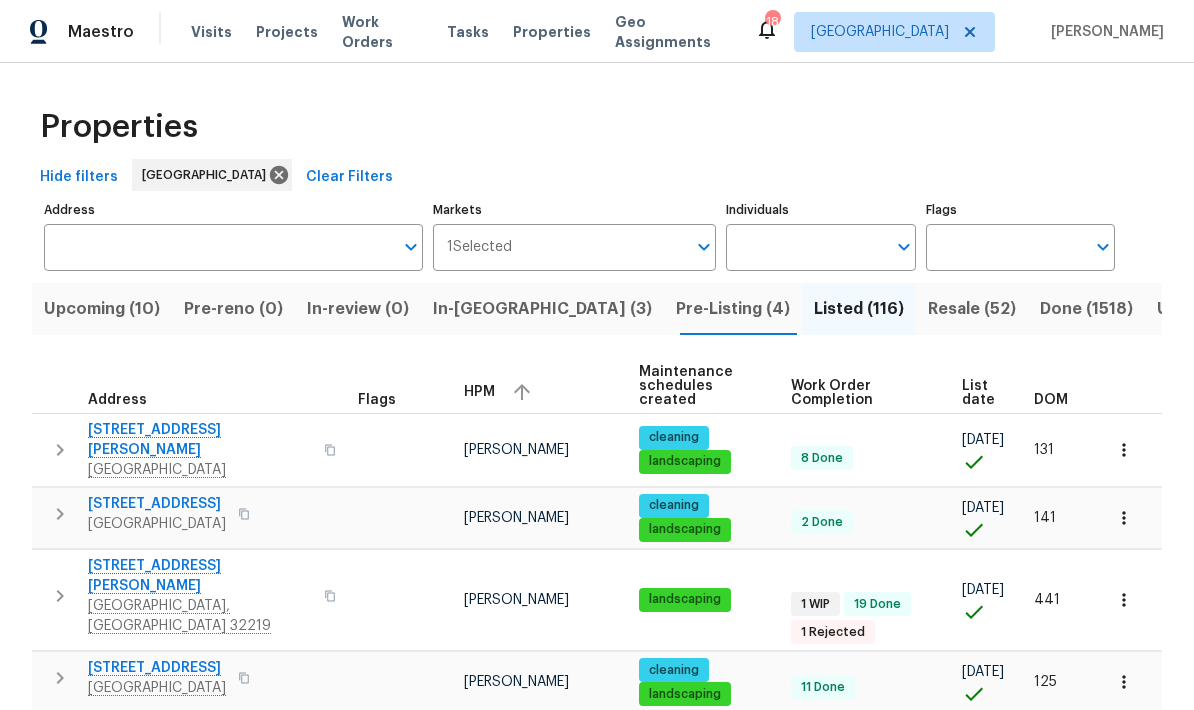 scroll, scrollTop: 0, scrollLeft: 0, axis: both 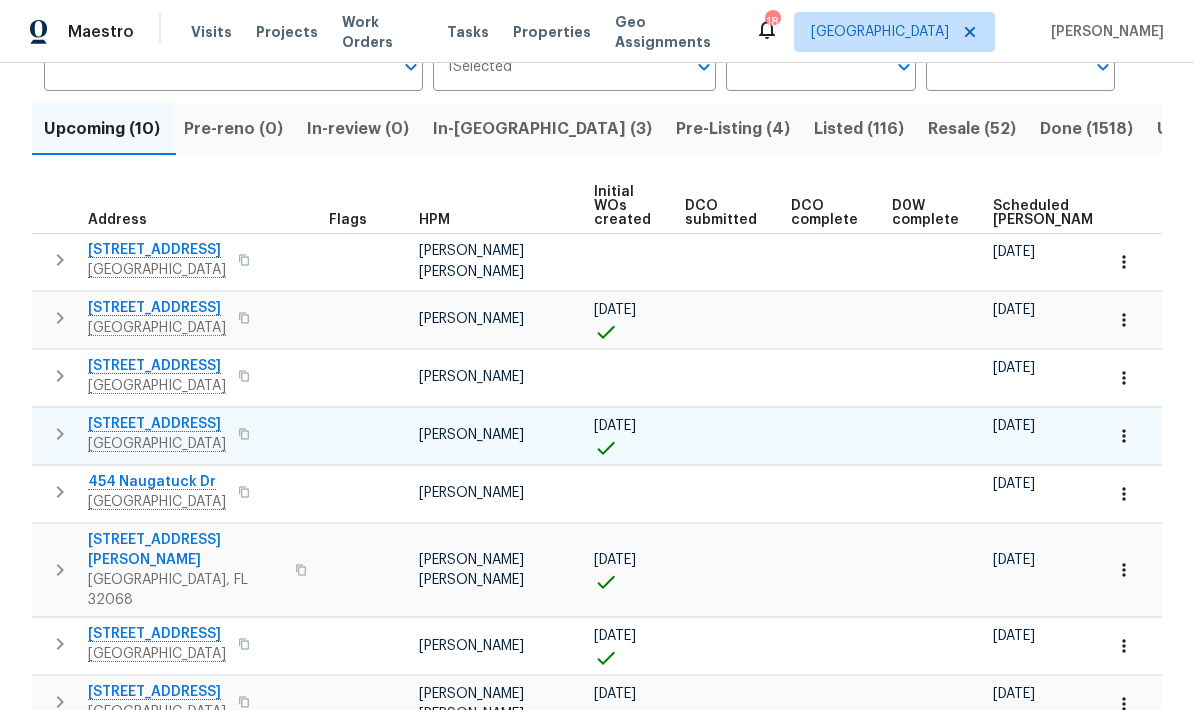 click on "6899 Clinton Corners Dr W" at bounding box center [157, 424] 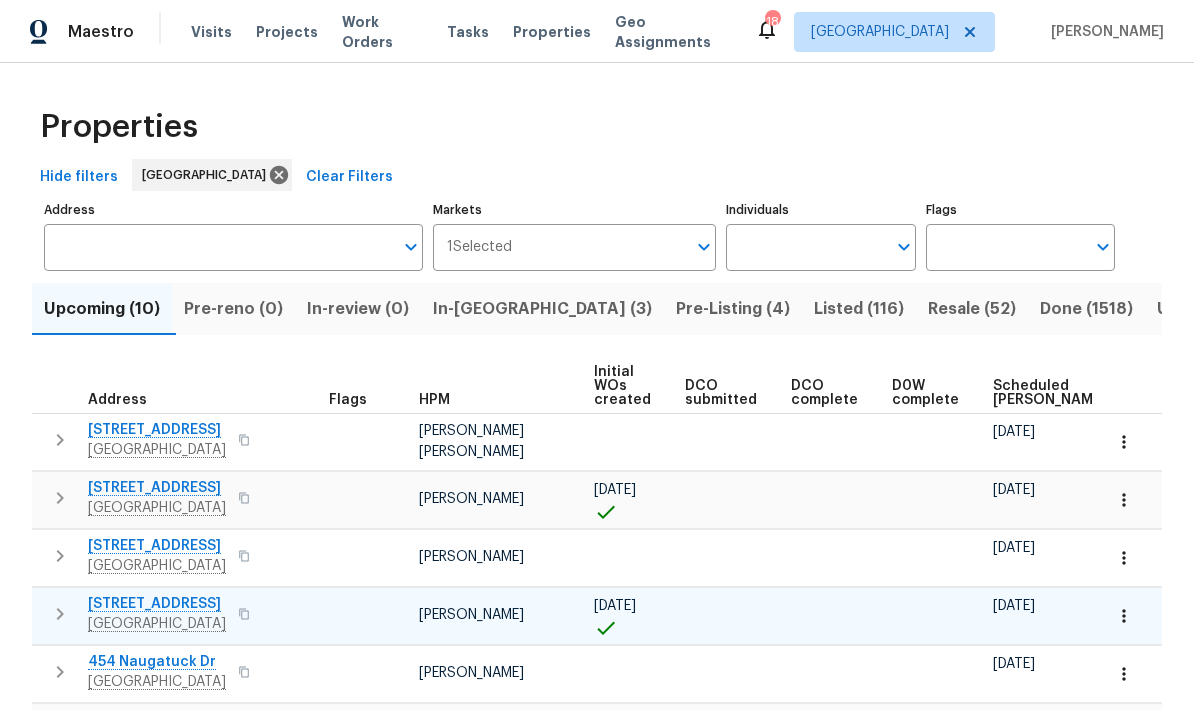 scroll, scrollTop: 0, scrollLeft: 0, axis: both 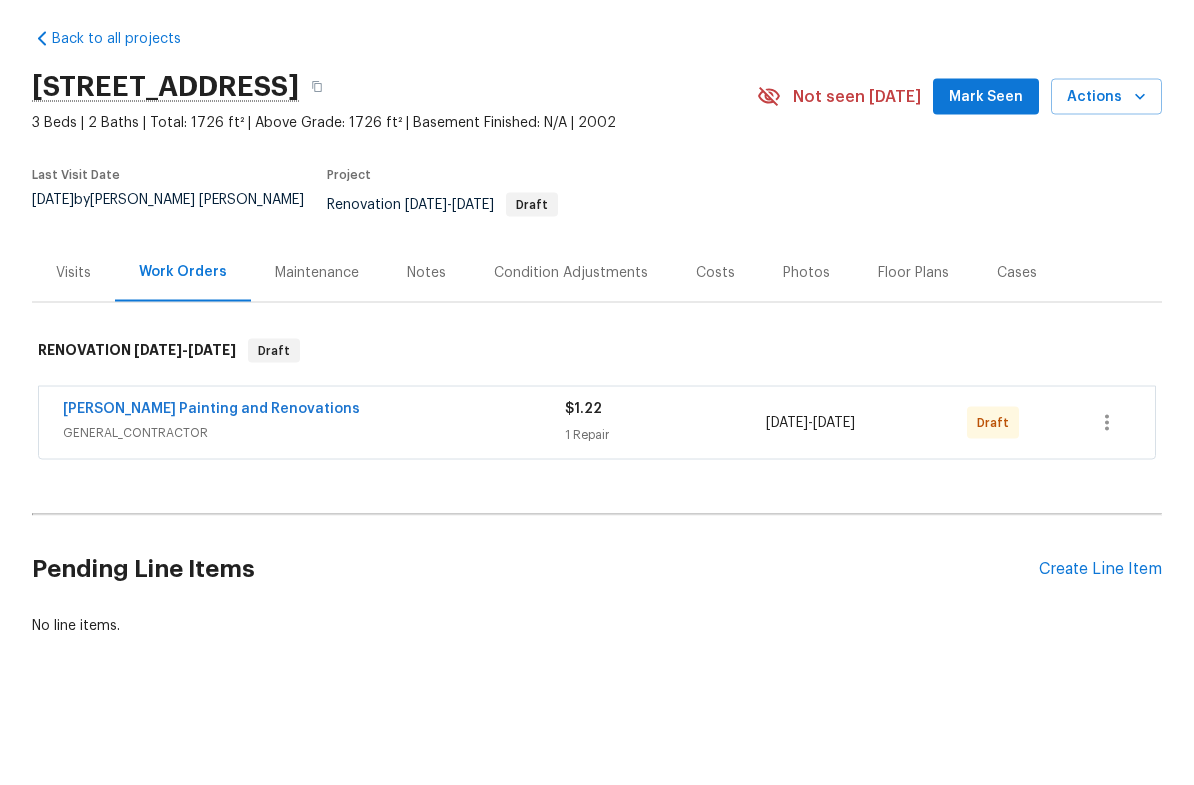 click on "Costs" at bounding box center [715, 347] 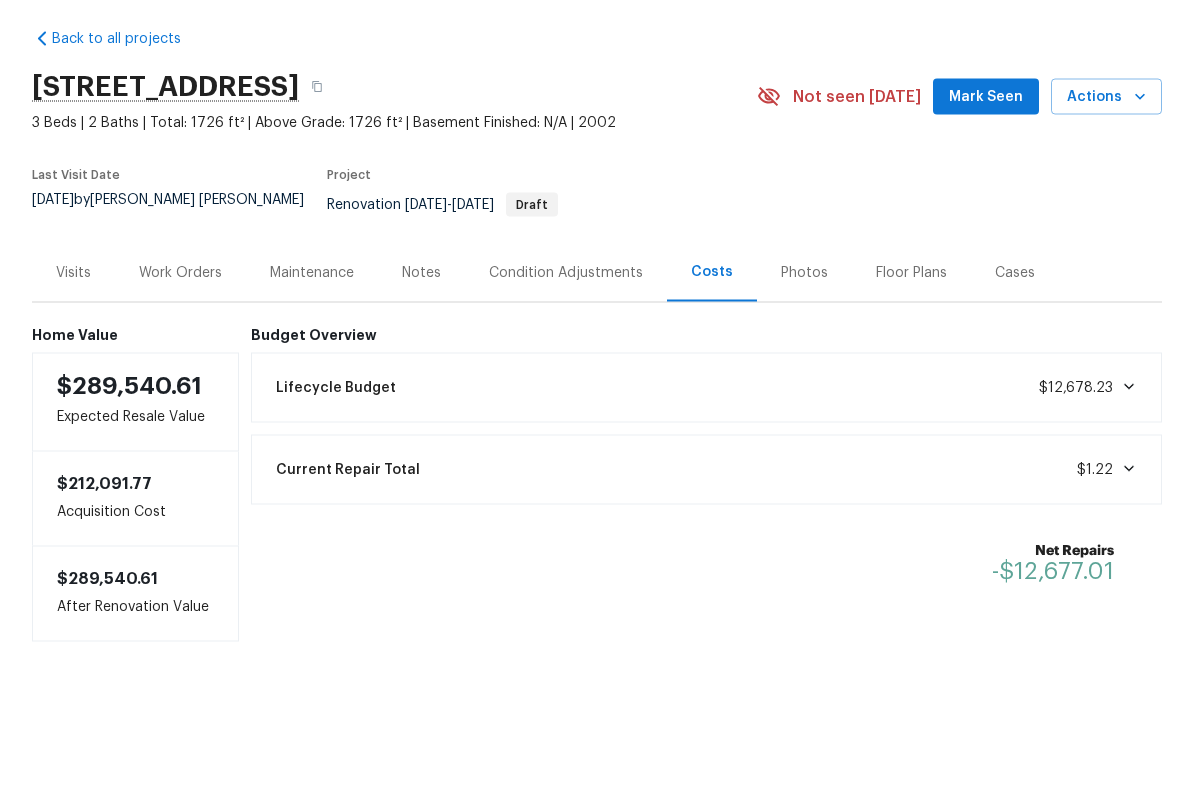 scroll, scrollTop: 39, scrollLeft: 0, axis: vertical 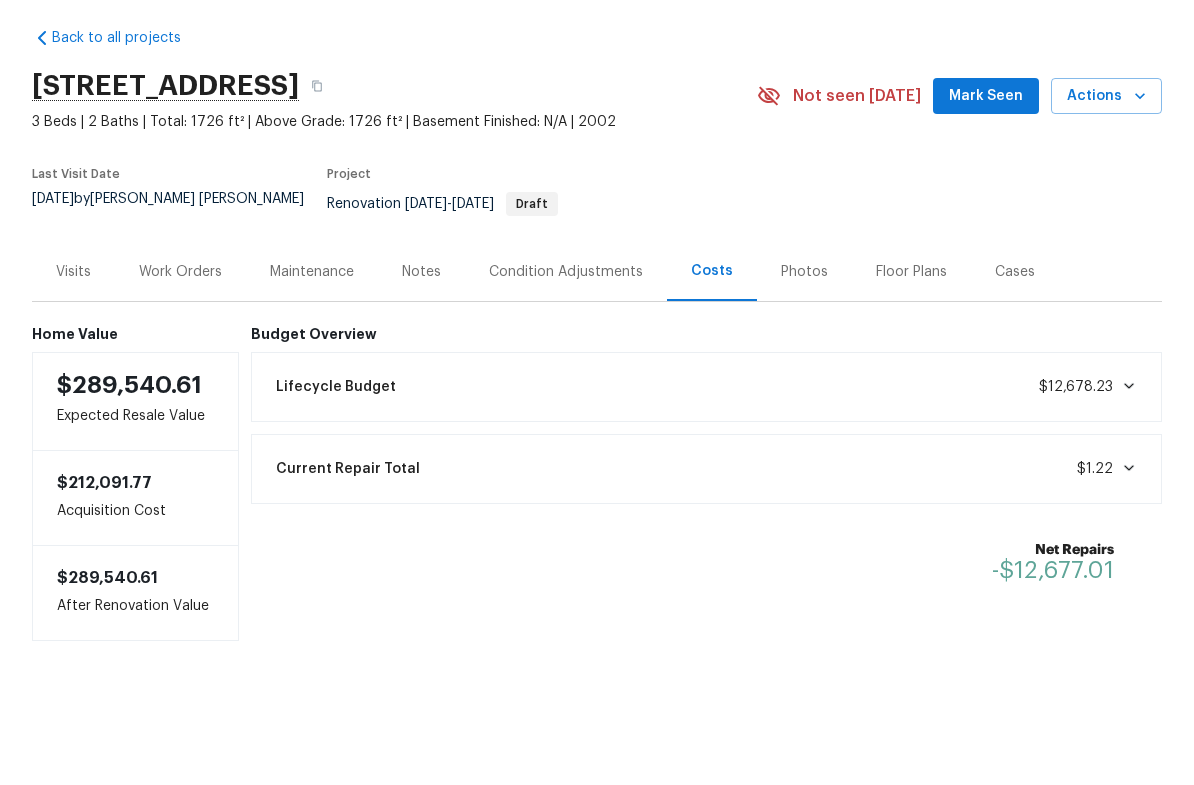 click on "Condition Adjustments" at bounding box center [566, 346] 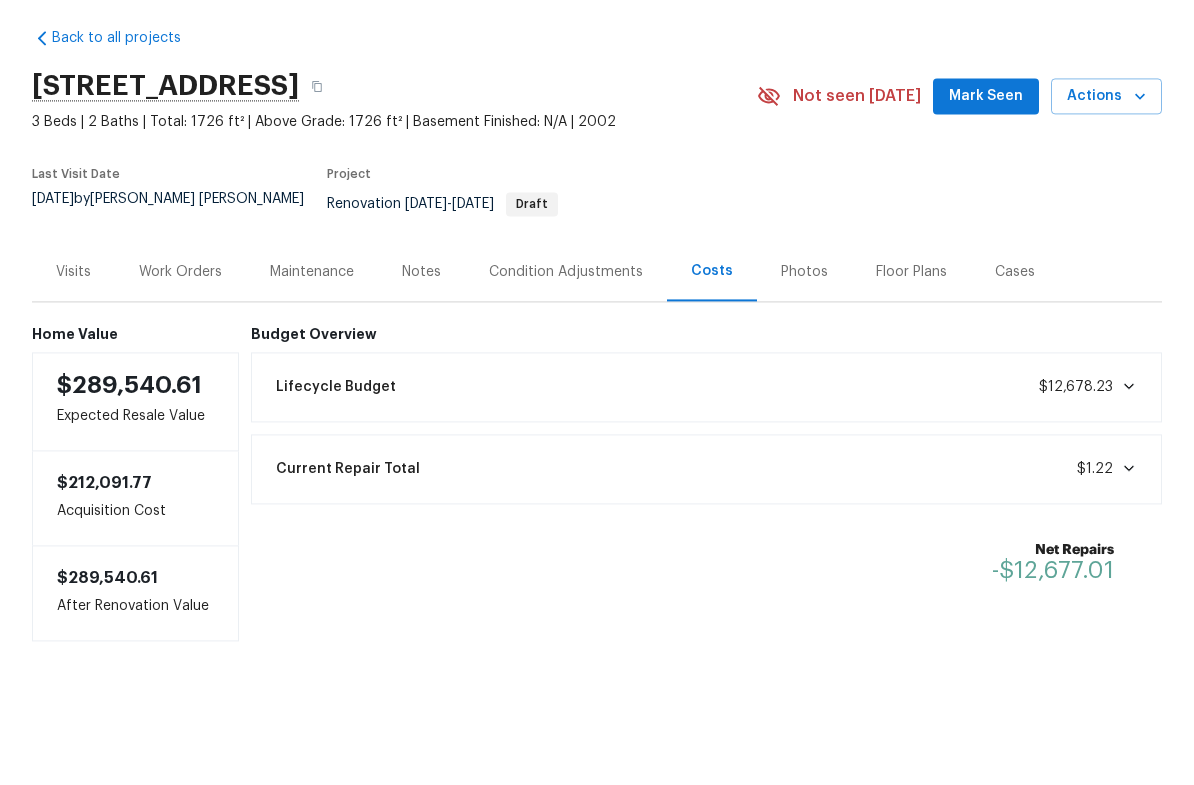 scroll, scrollTop: 0, scrollLeft: 0, axis: both 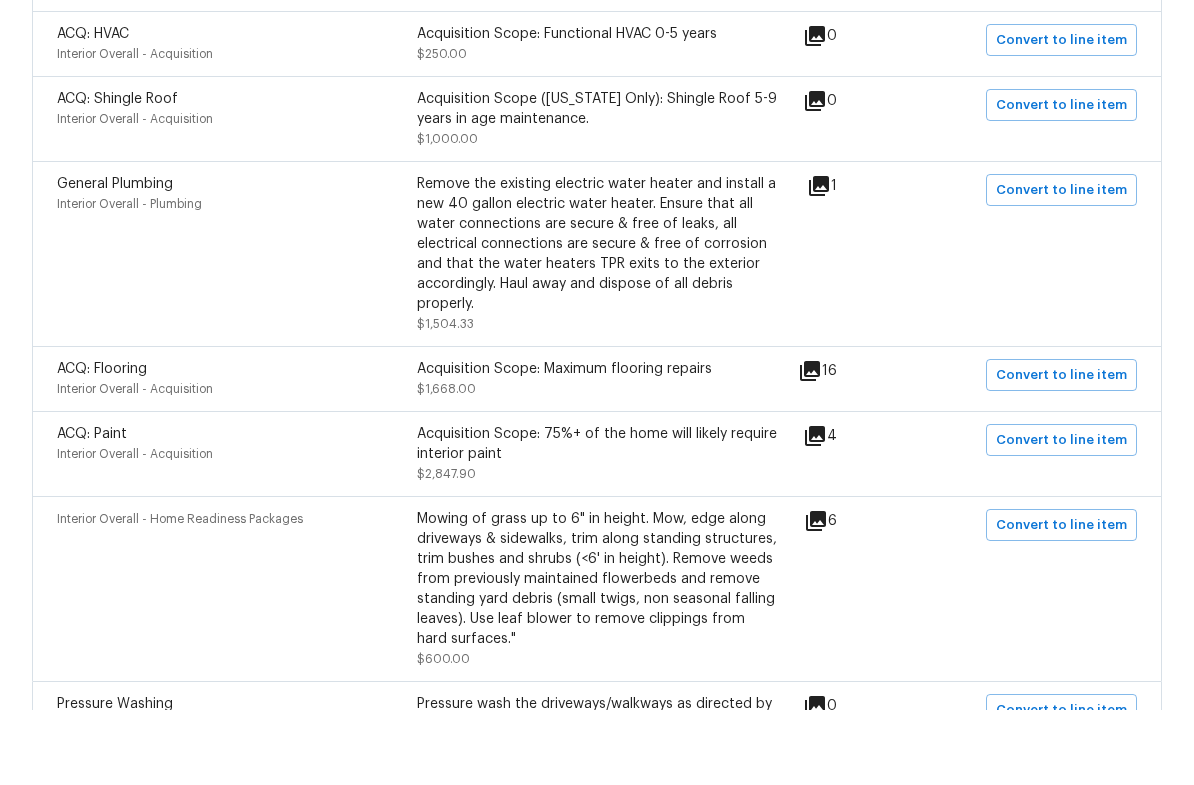 click 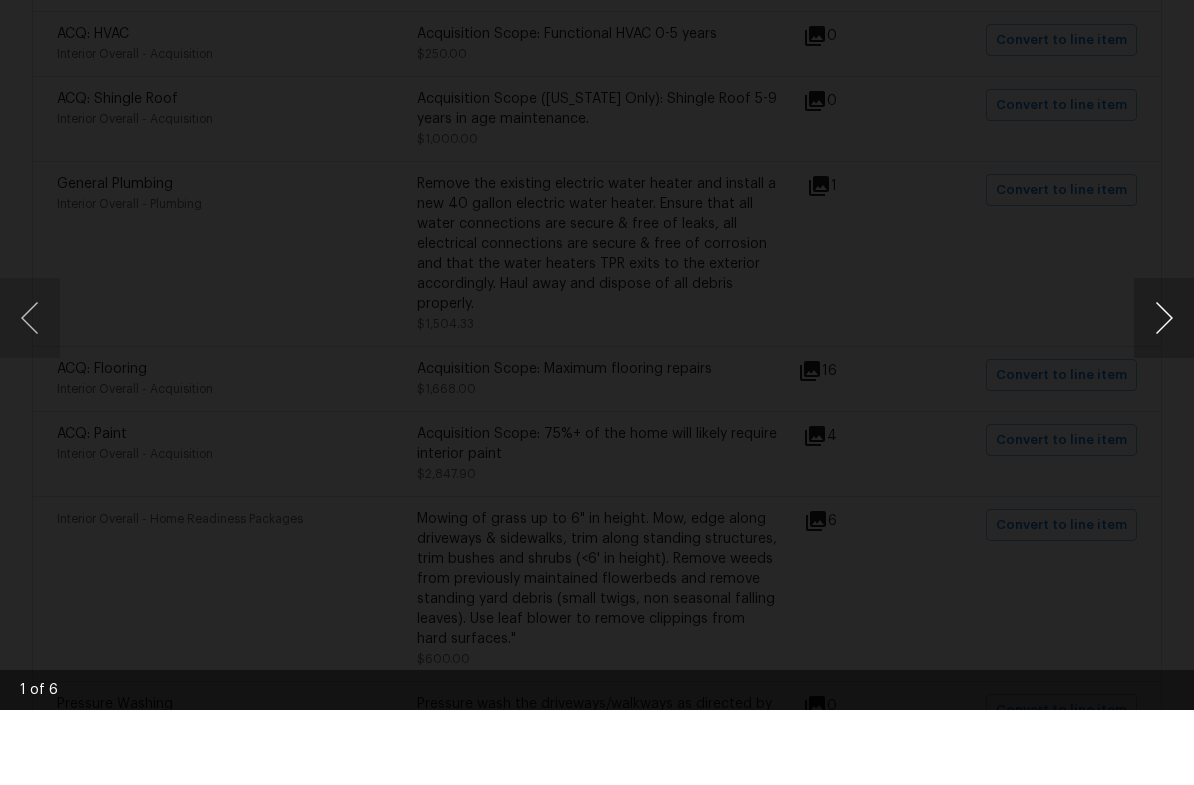 click at bounding box center [1164, 393] 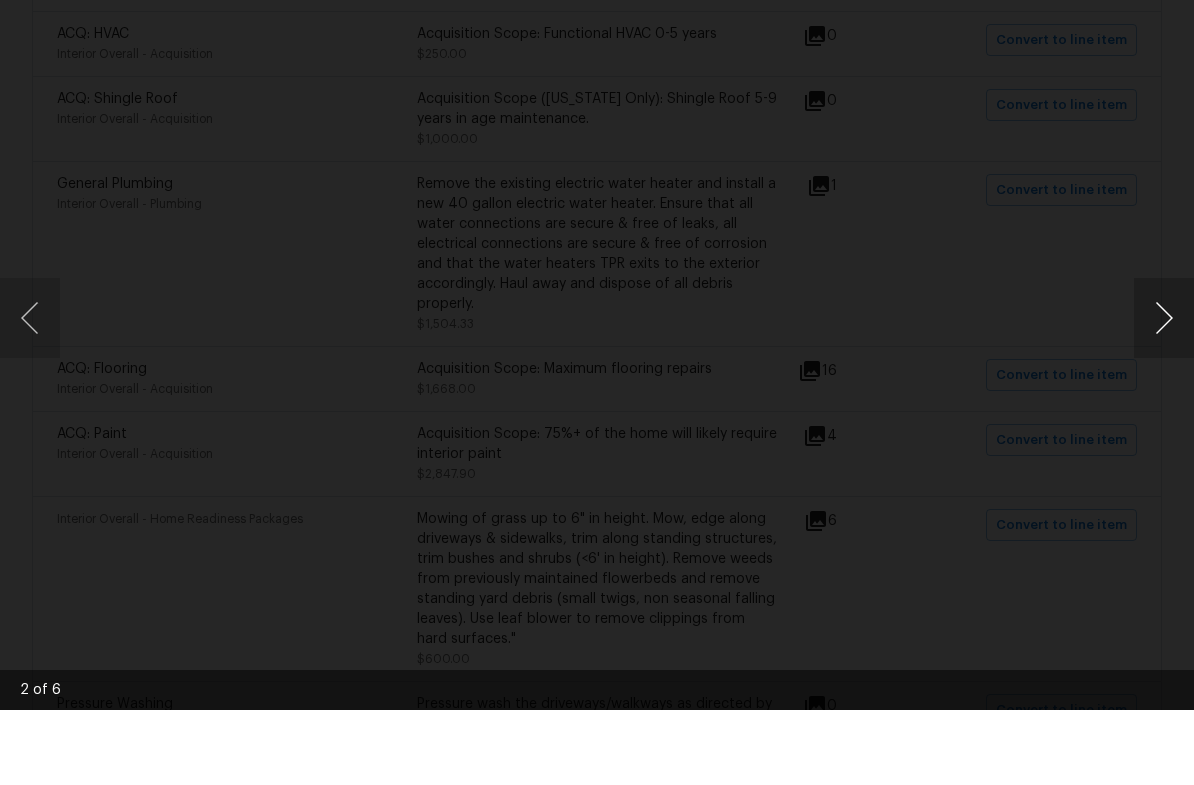 click at bounding box center (1164, 393) 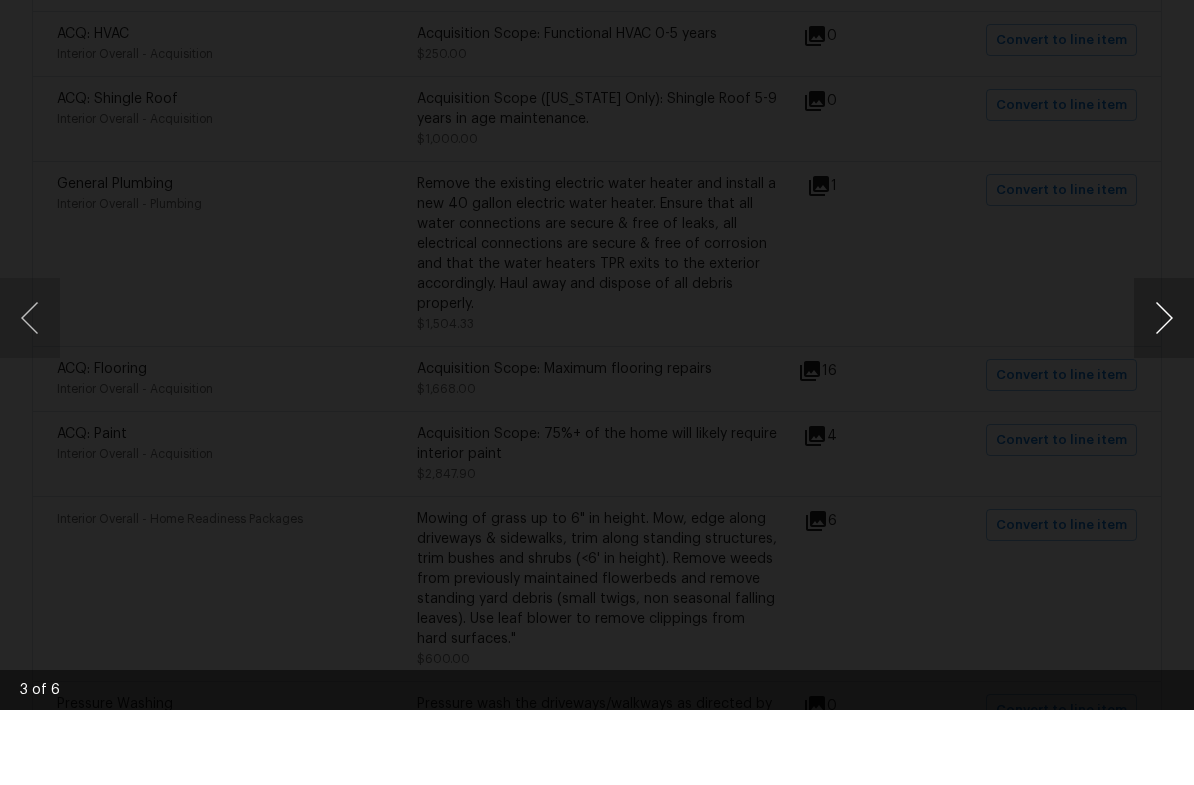 click at bounding box center [1164, 393] 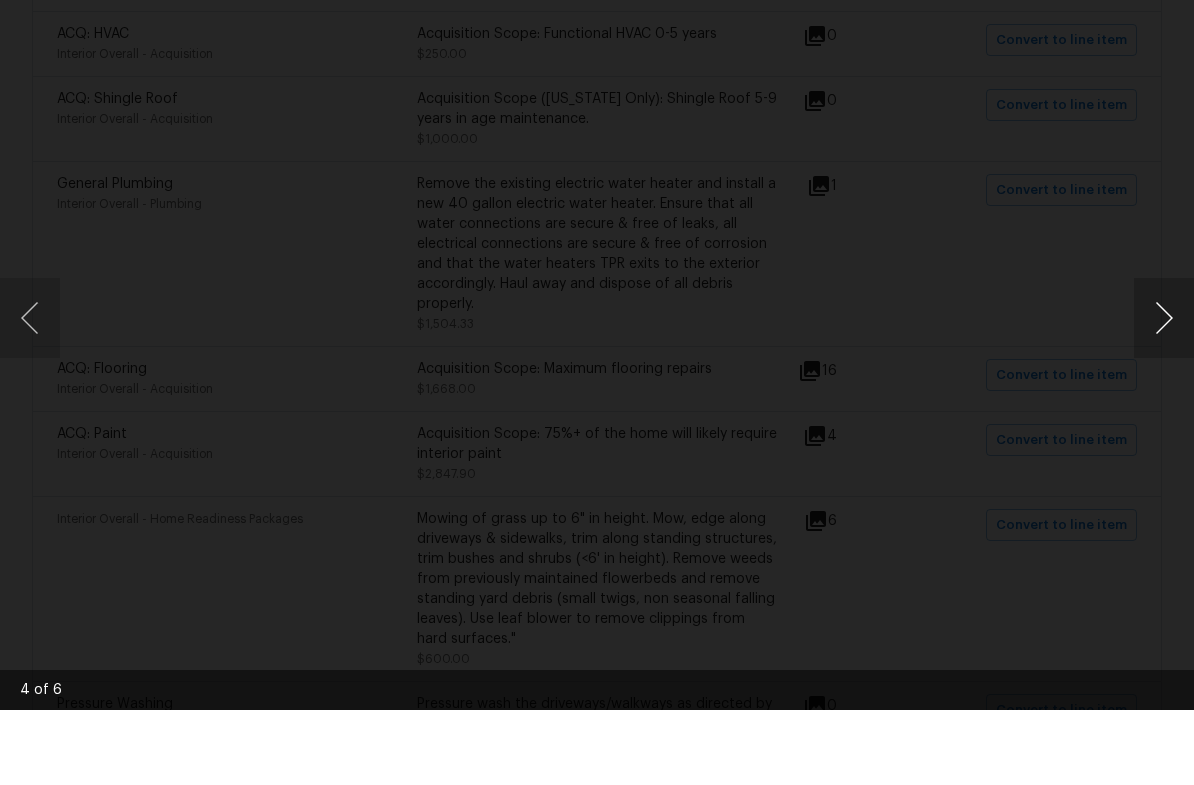 click at bounding box center (1164, 393) 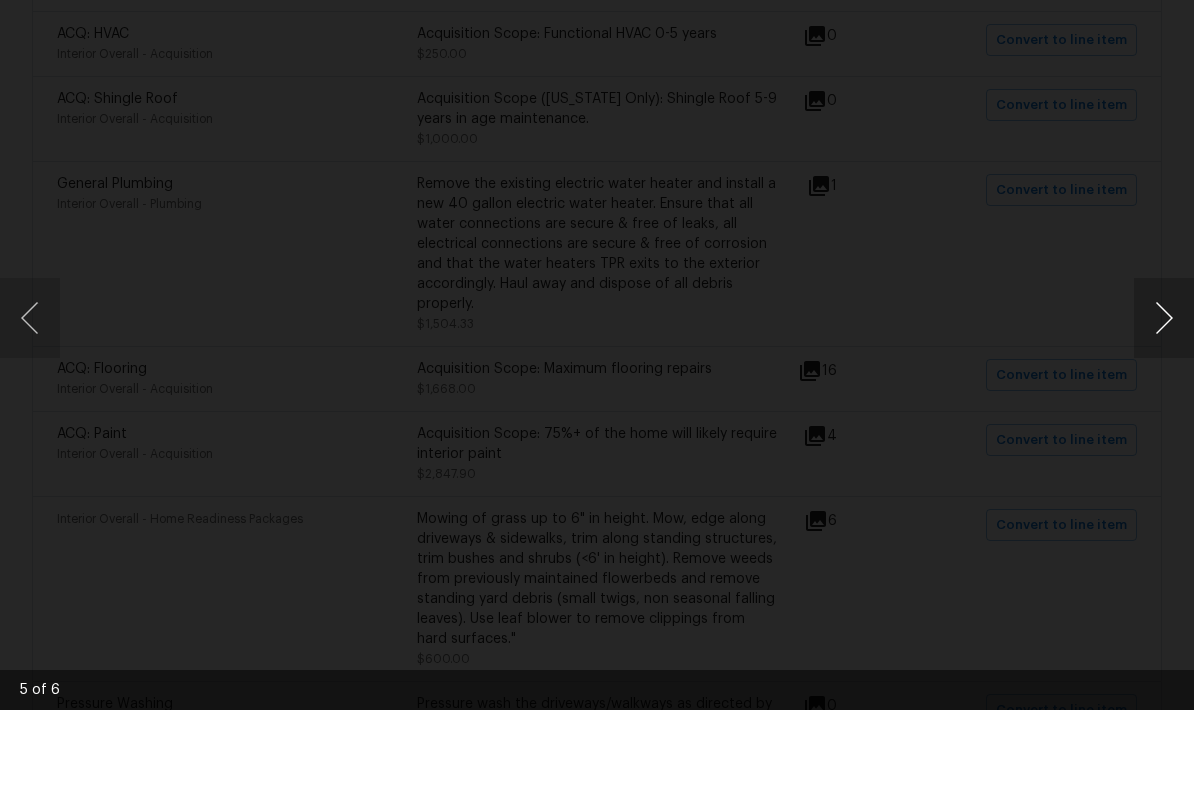click at bounding box center (1164, 393) 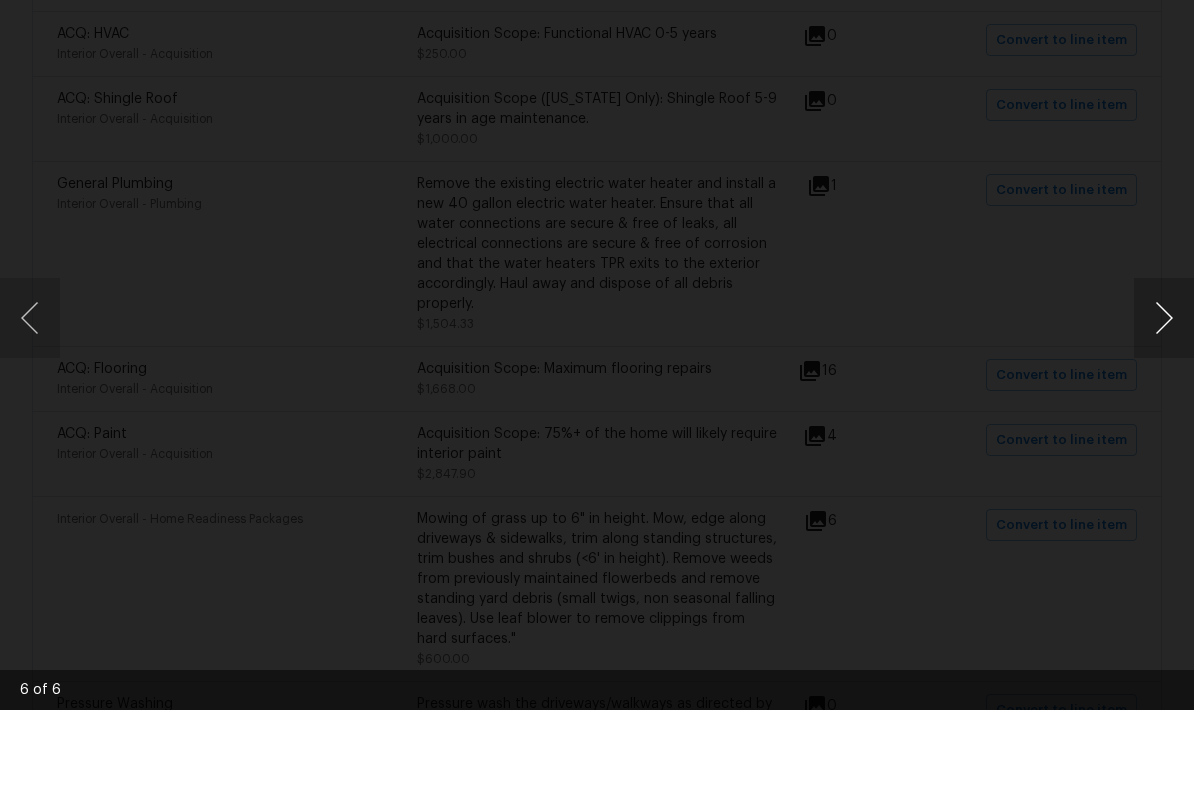 click at bounding box center [1164, 393] 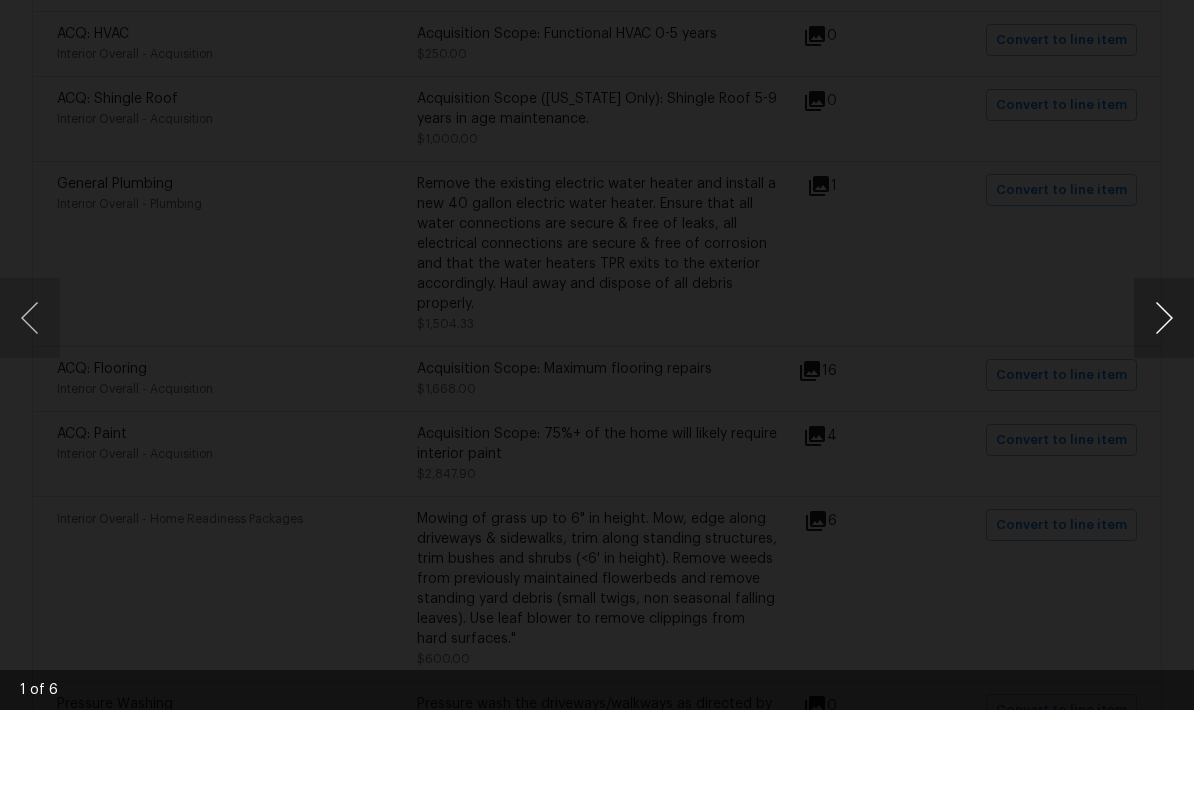 click at bounding box center (1164, 393) 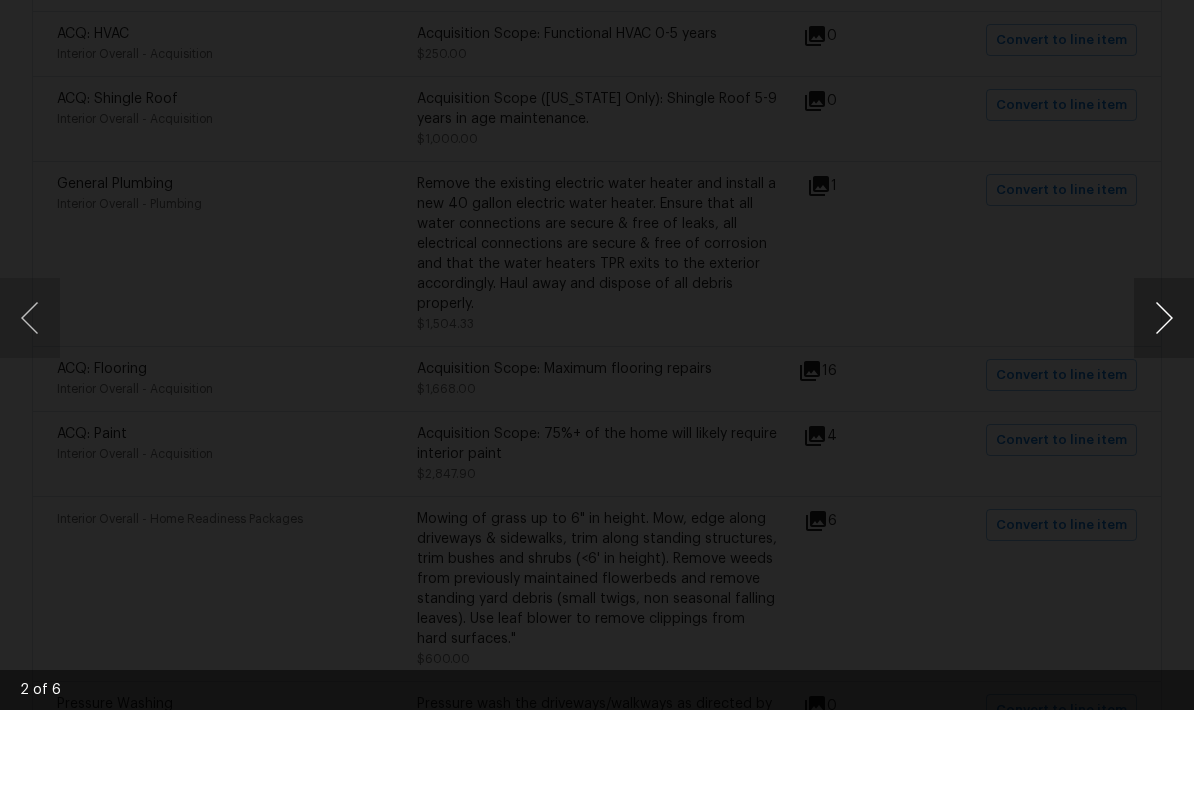 click at bounding box center (1164, 393) 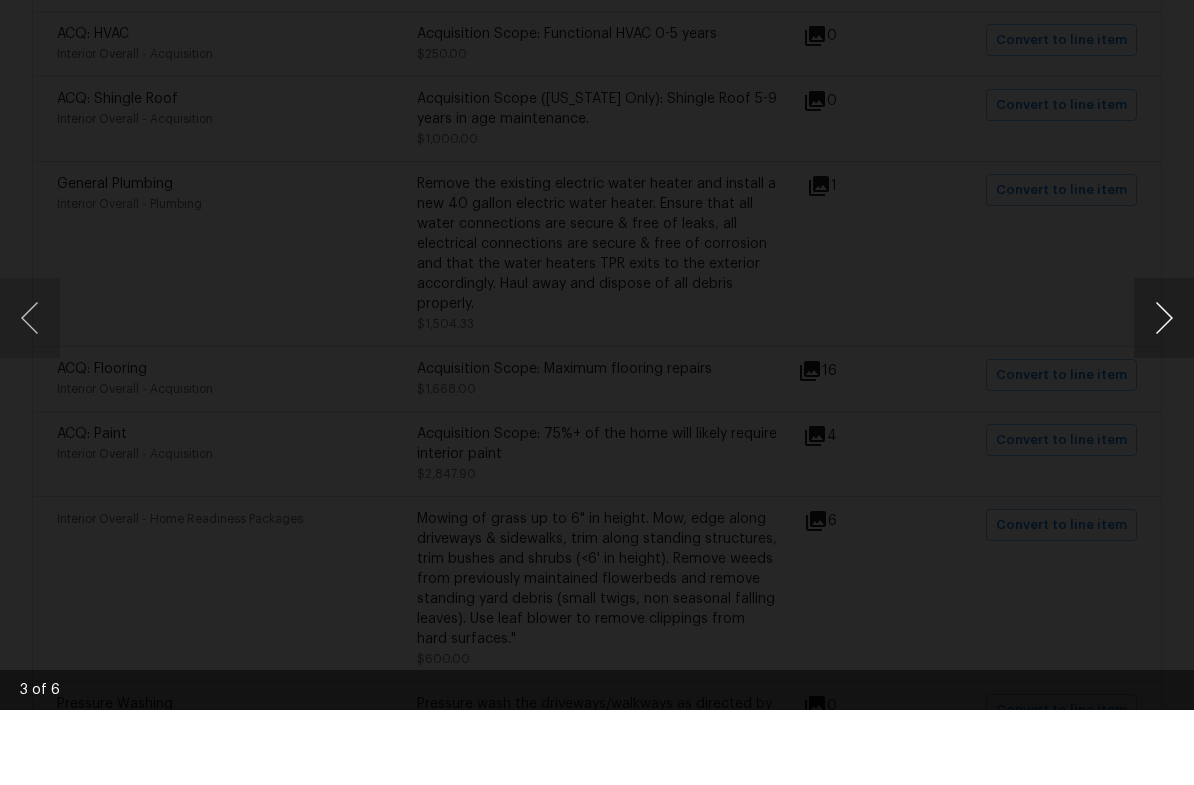 click at bounding box center [1164, 393] 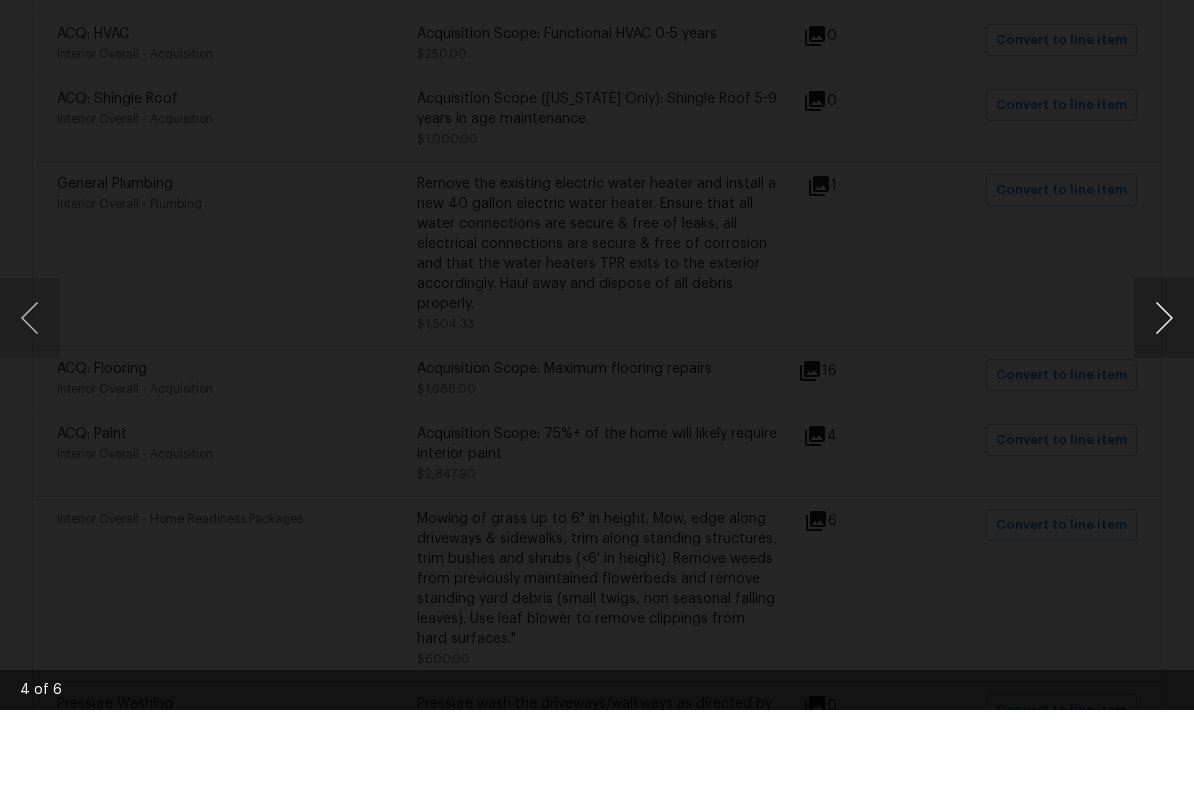 click at bounding box center [1164, 393] 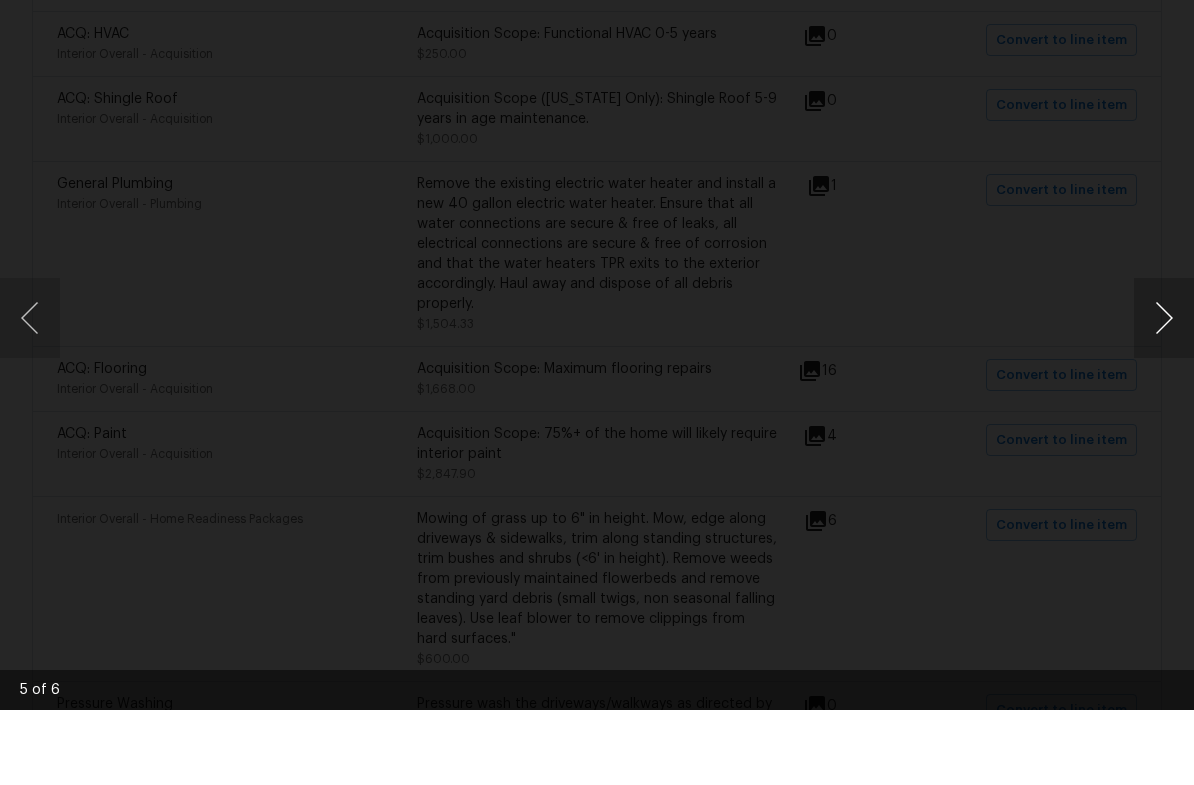 click at bounding box center [1164, 393] 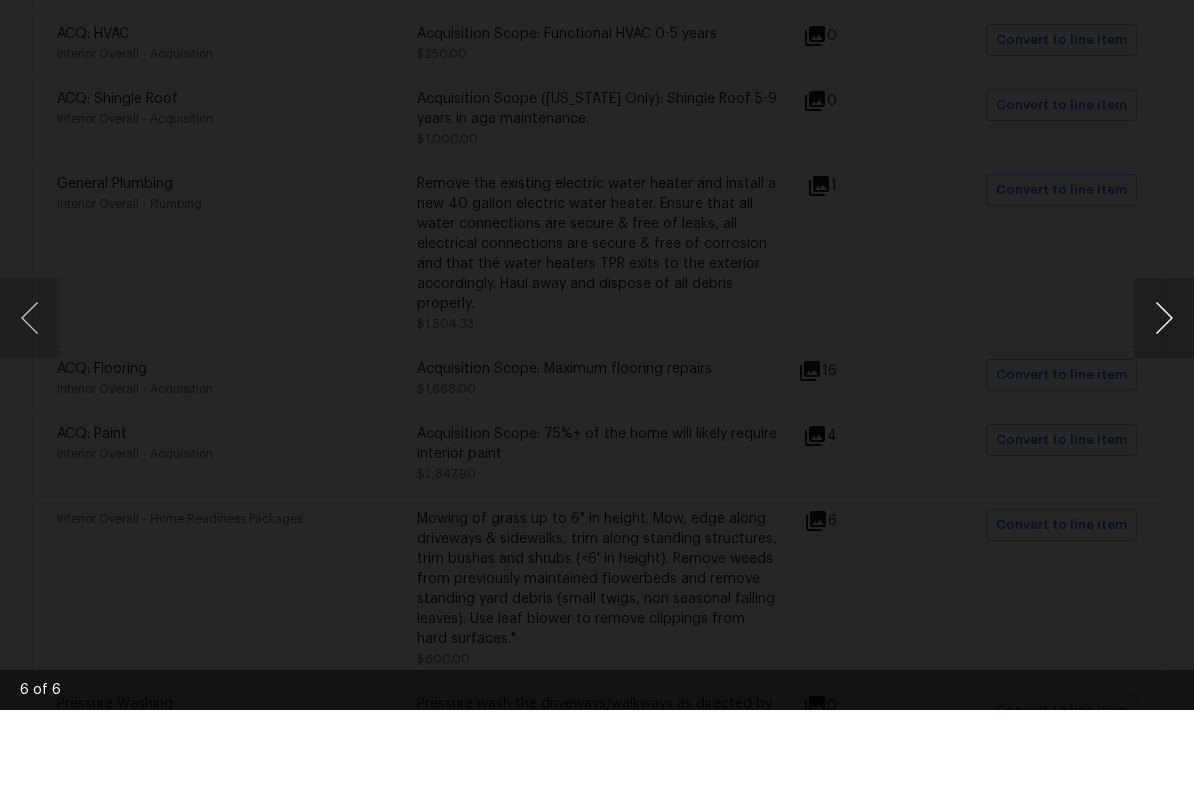 click at bounding box center (1164, 393) 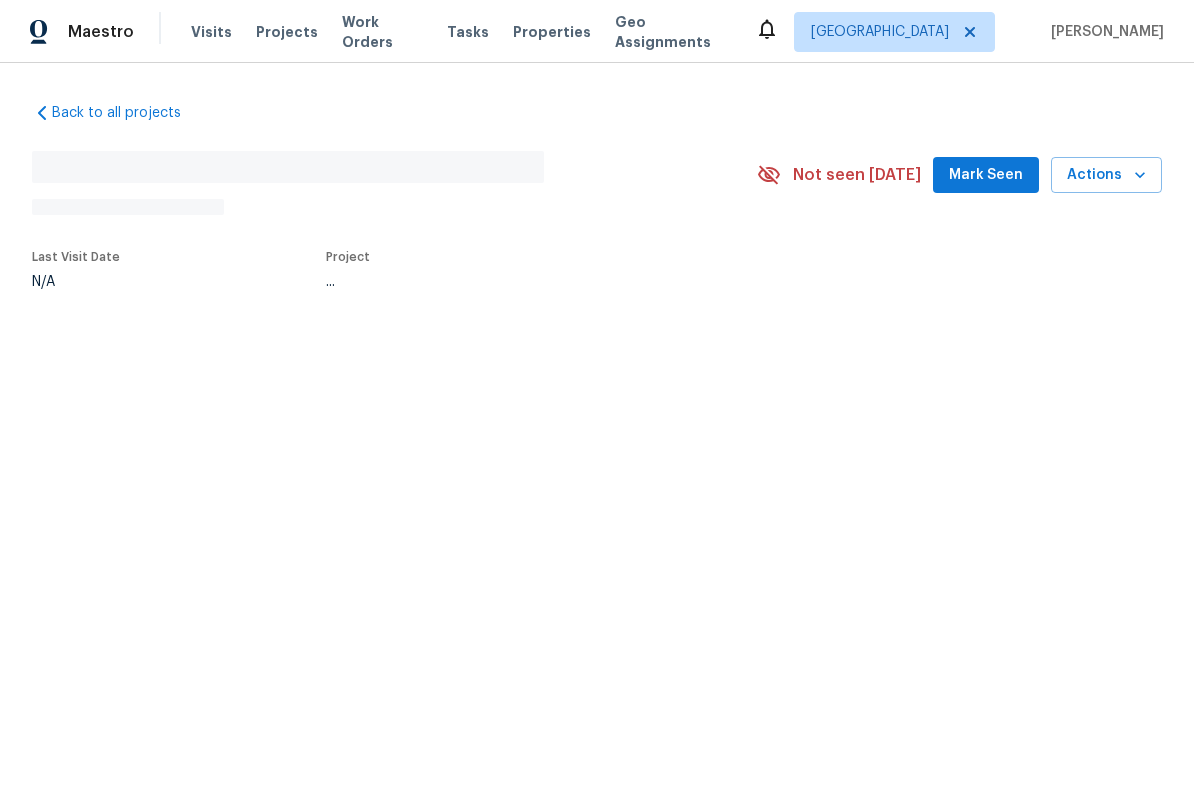 scroll, scrollTop: 0, scrollLeft: 0, axis: both 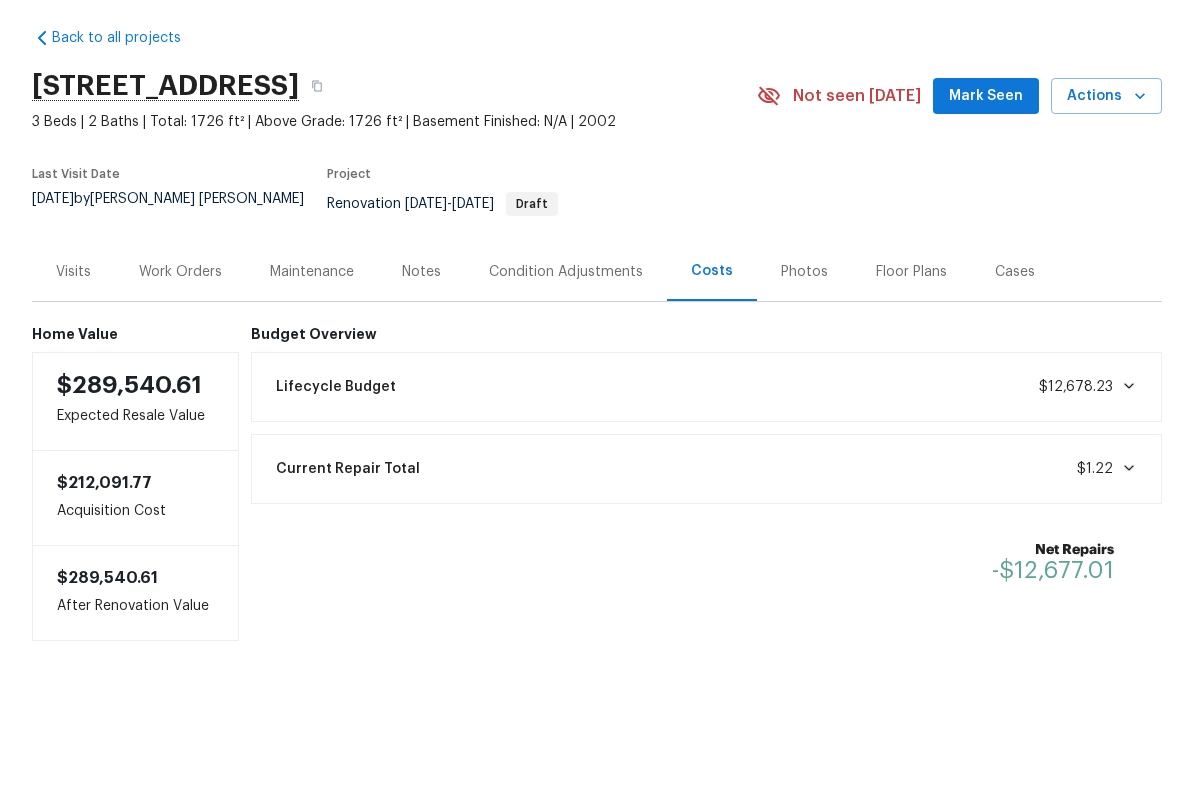 click on "Notes" at bounding box center [421, 346] 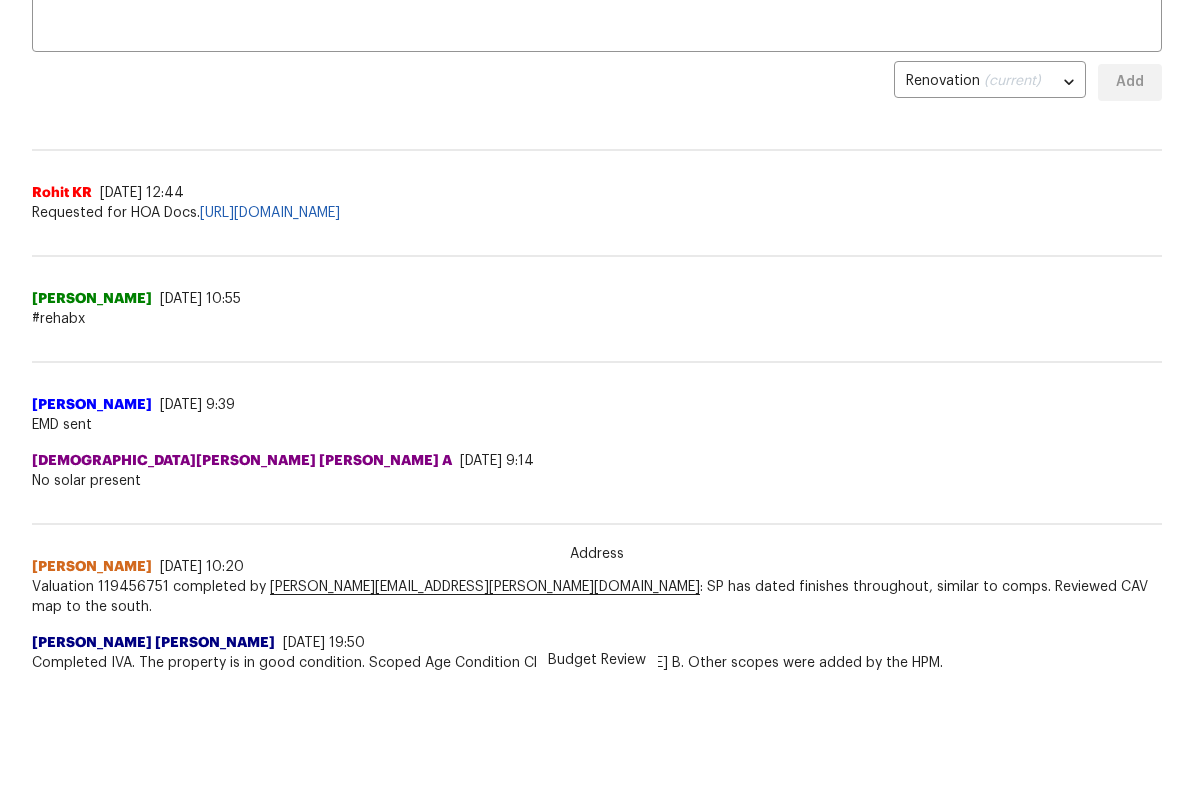 scroll, scrollTop: 403, scrollLeft: 0, axis: vertical 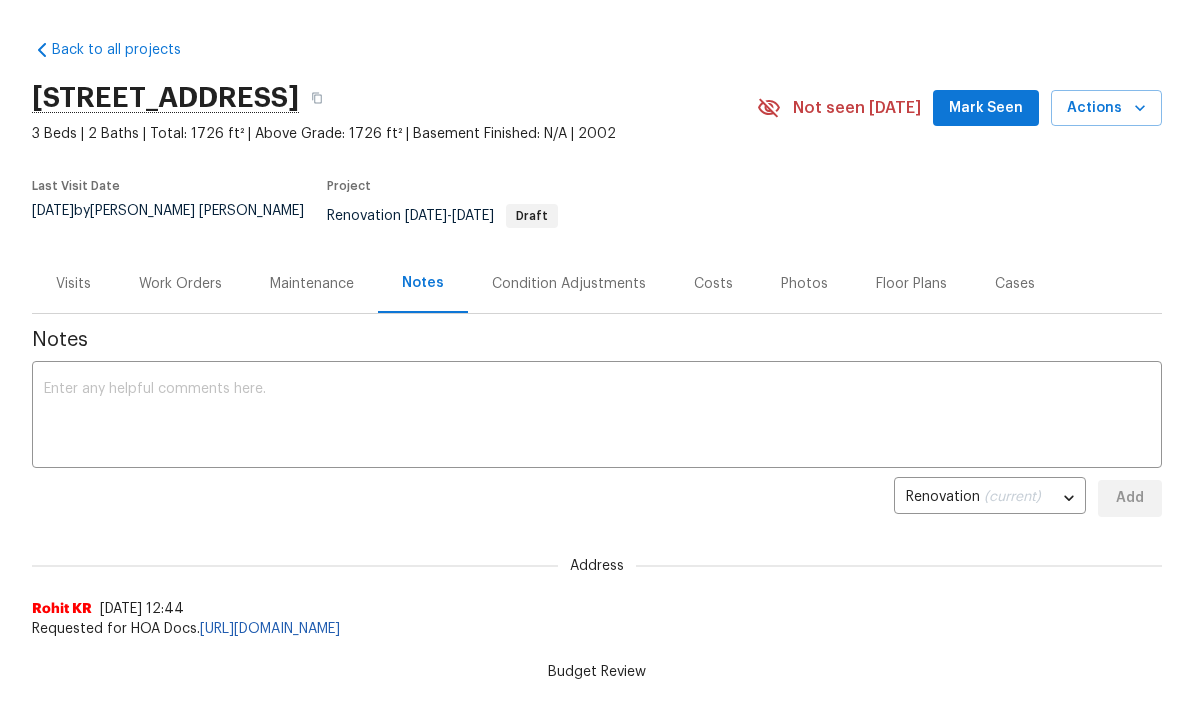 click on "Condition Adjustments" at bounding box center [569, 284] 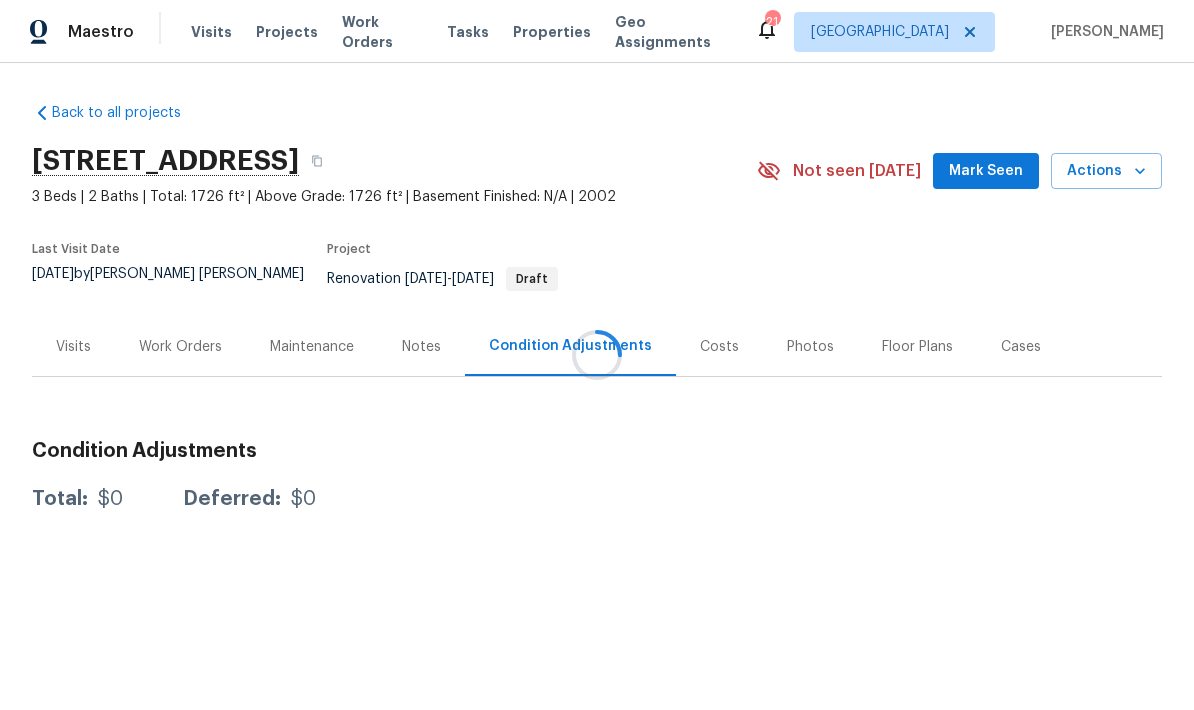 scroll, scrollTop: 0, scrollLeft: 0, axis: both 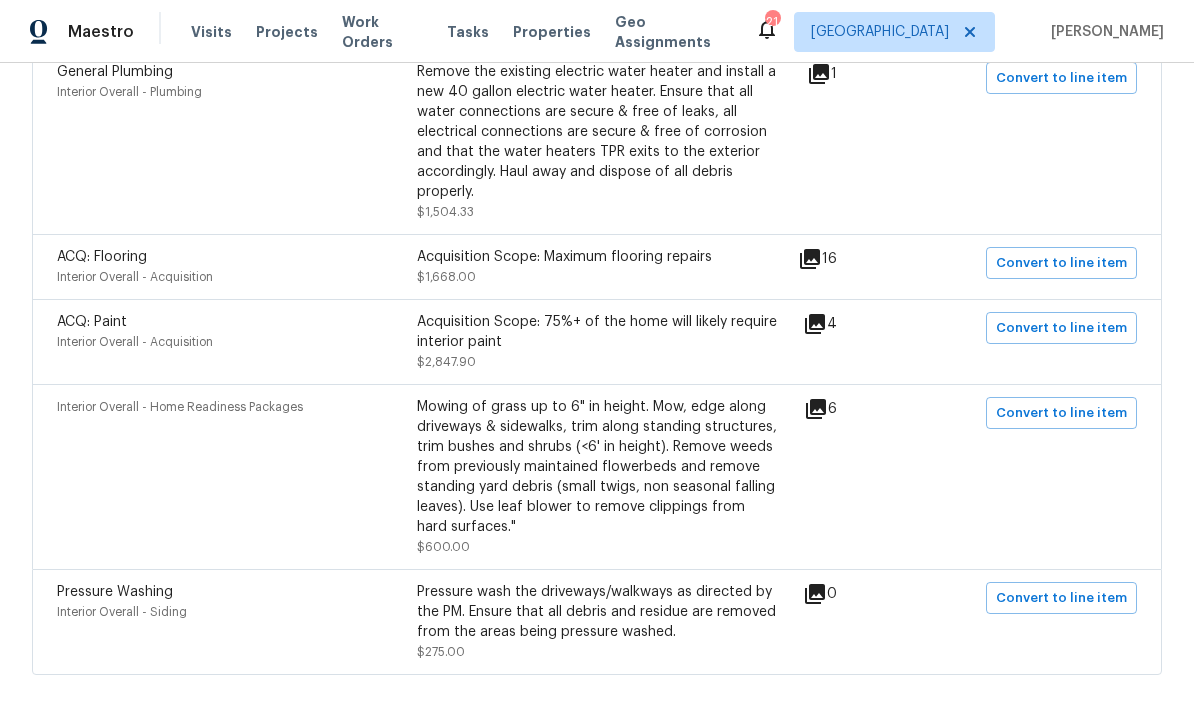 click 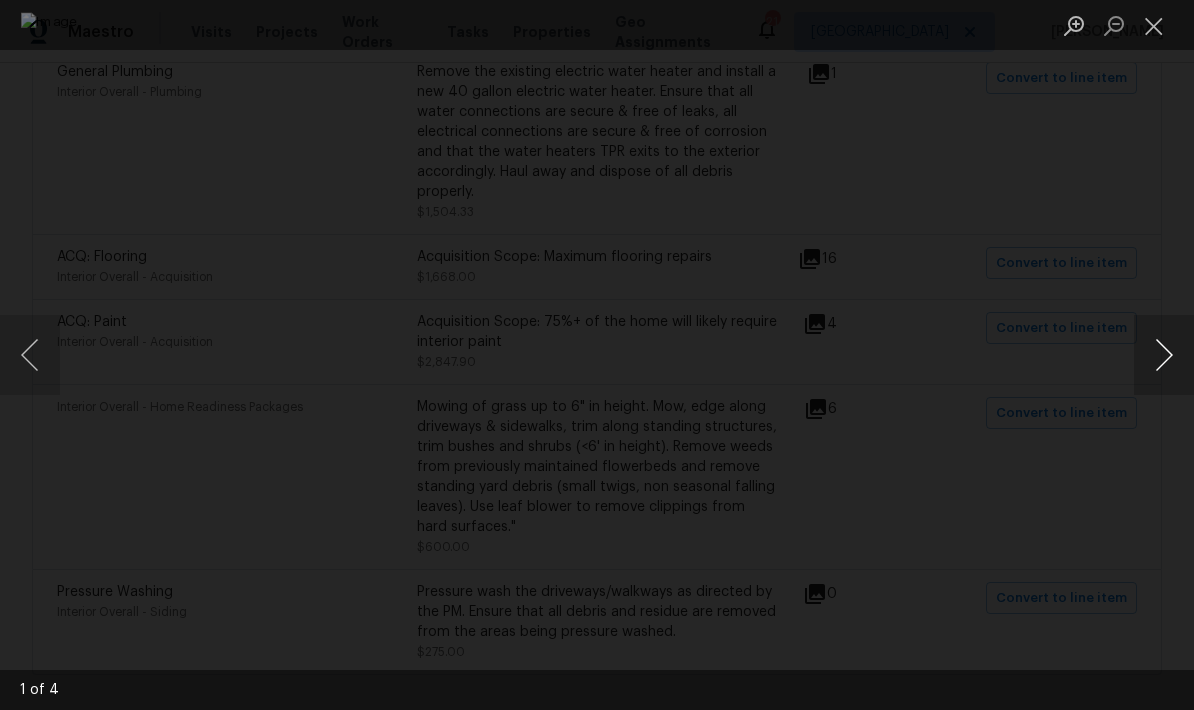 click at bounding box center [1164, 355] 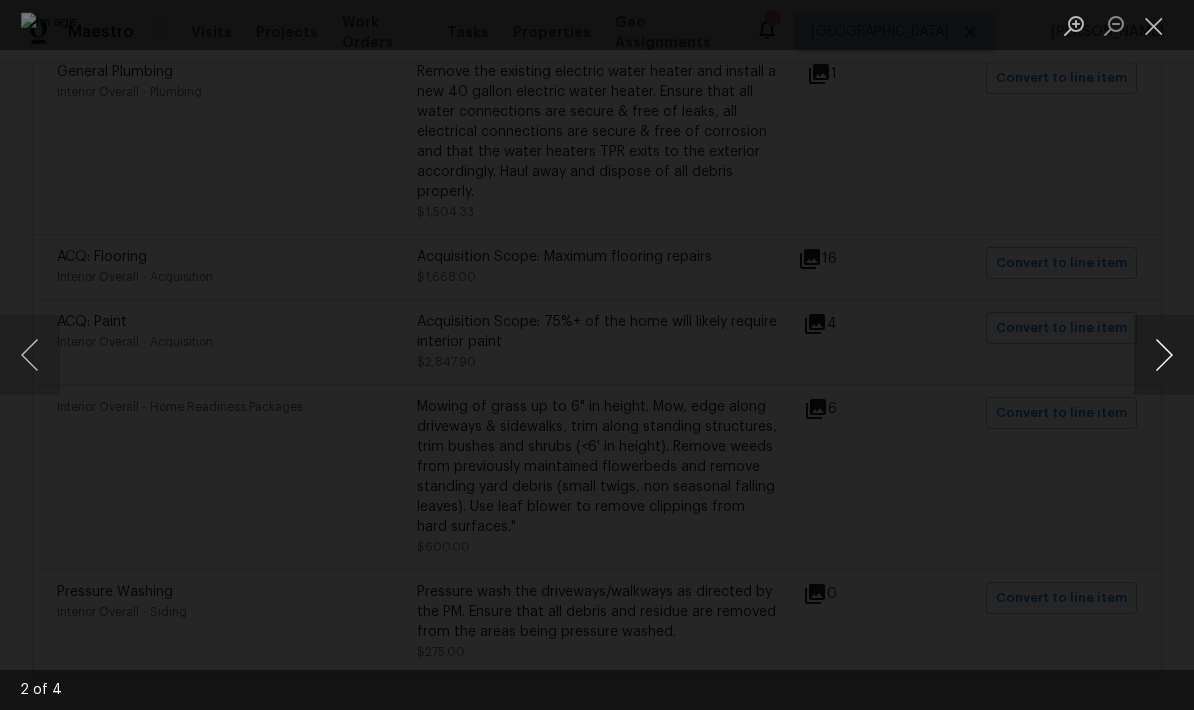 click at bounding box center (1164, 355) 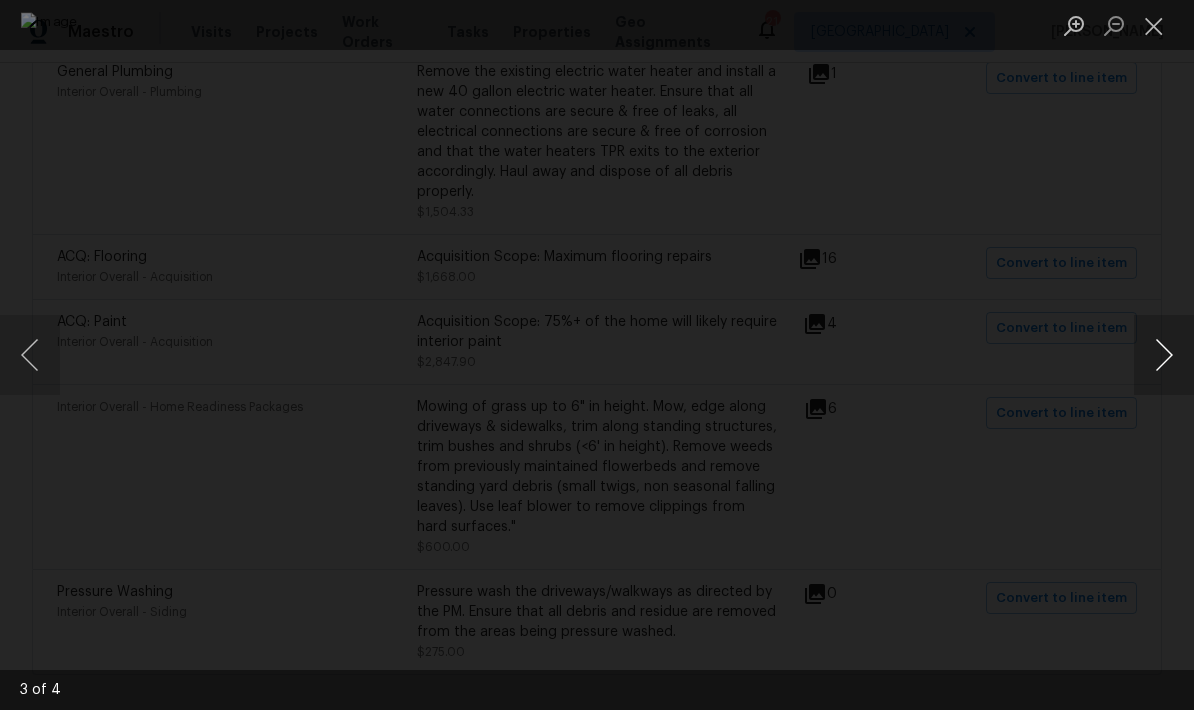 click at bounding box center (1164, 355) 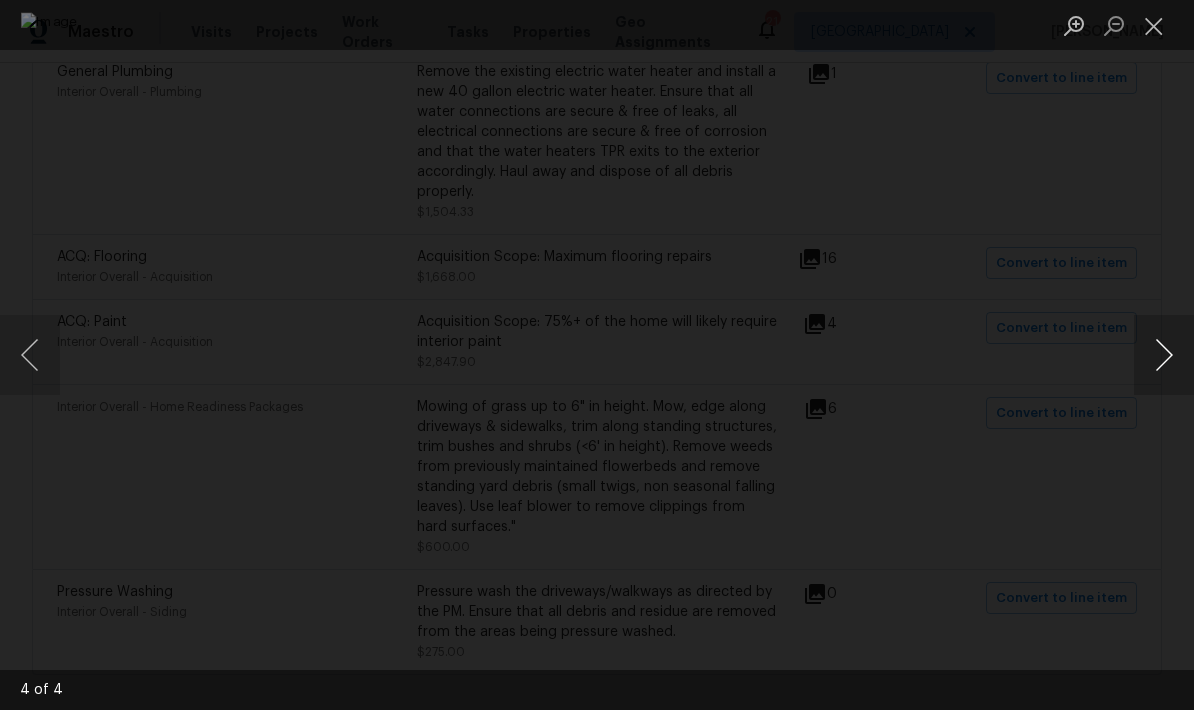 click at bounding box center [1164, 355] 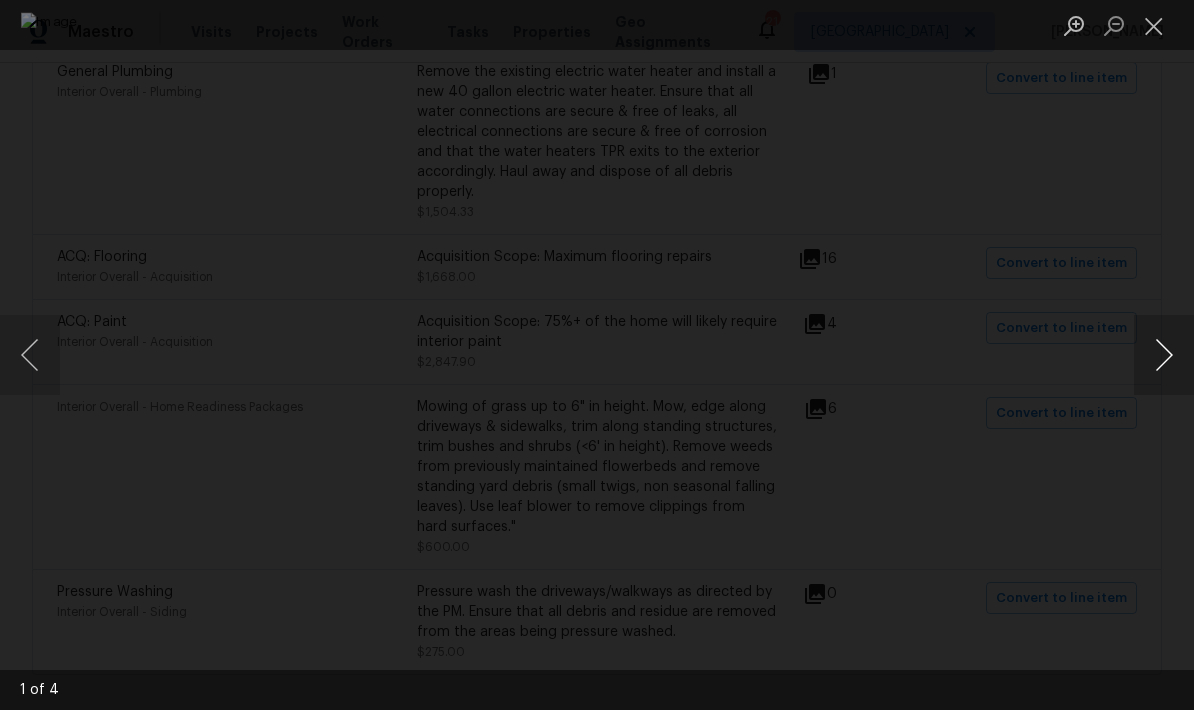 click at bounding box center (1164, 355) 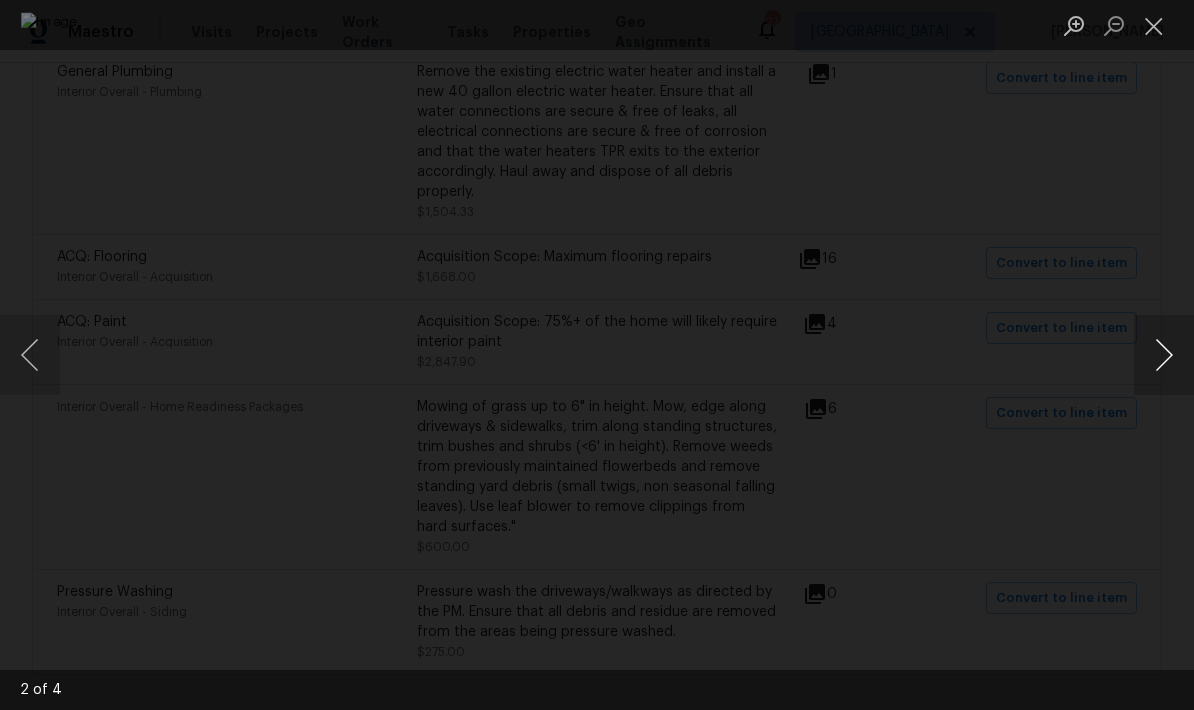 click at bounding box center (1164, 355) 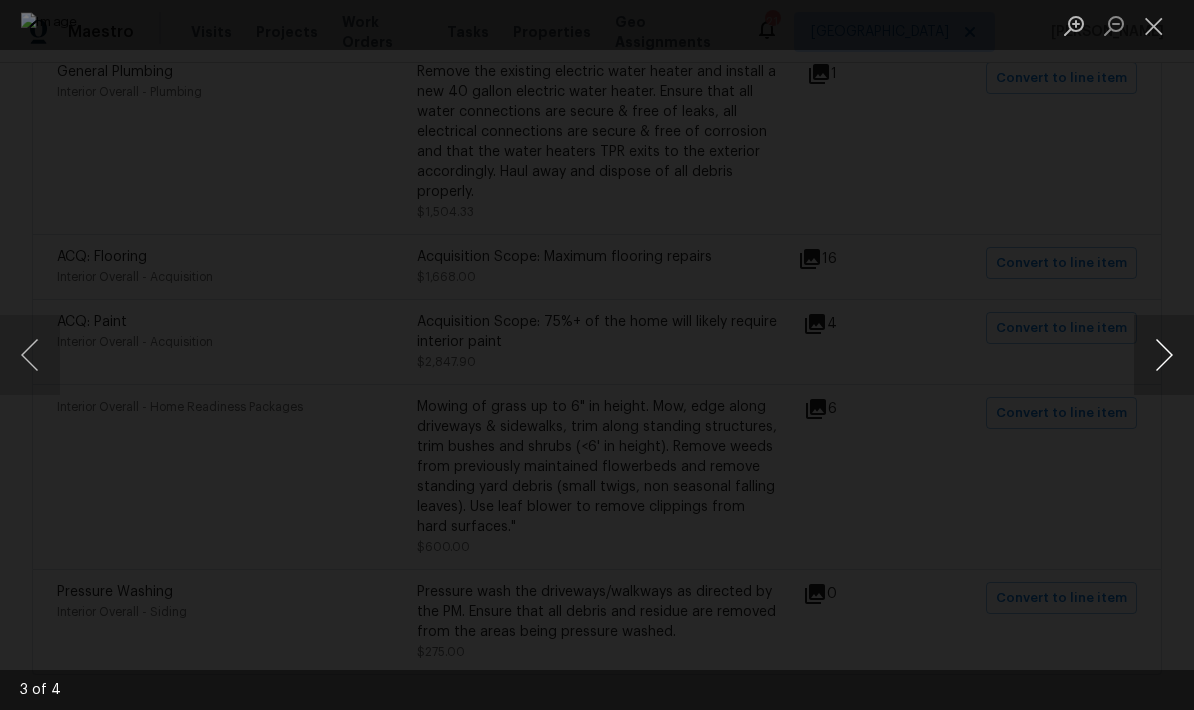 click at bounding box center [1164, 355] 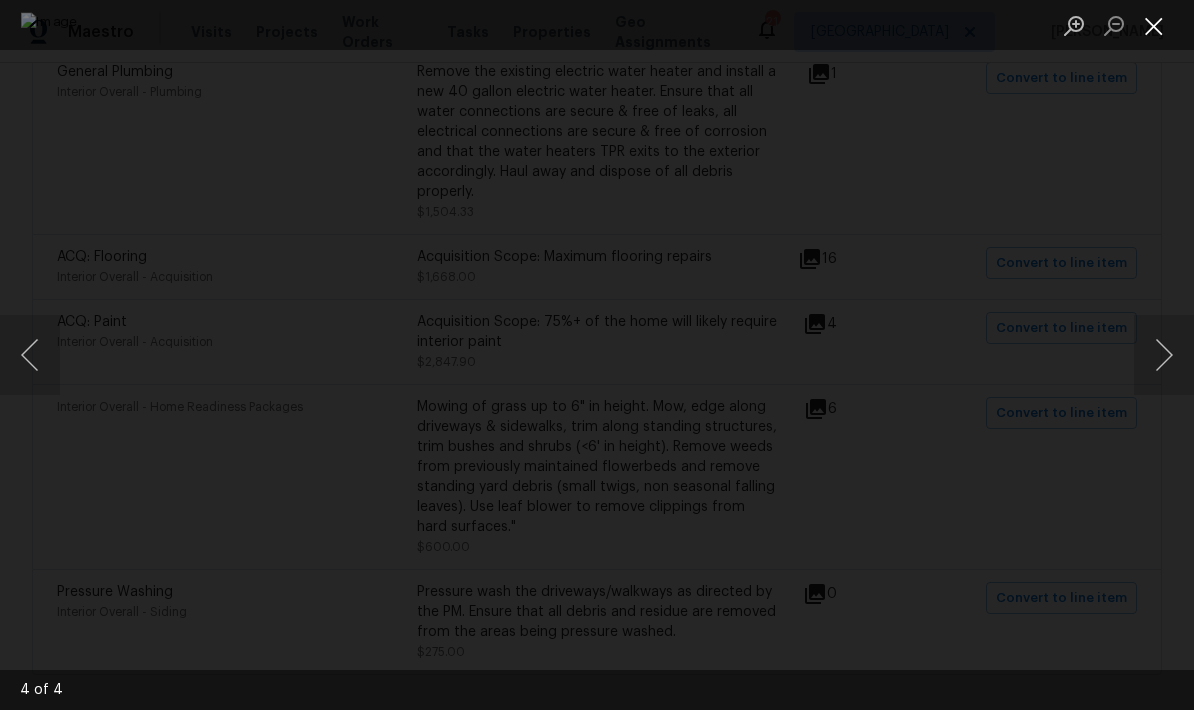click at bounding box center [1154, 25] 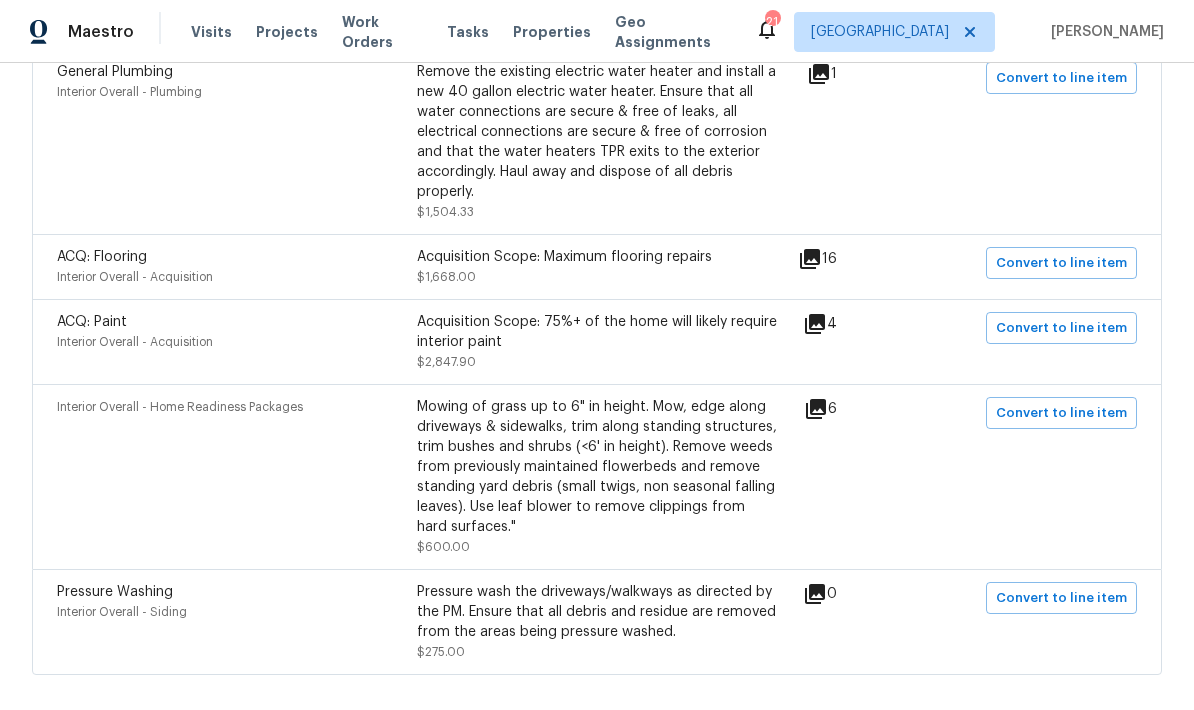 click 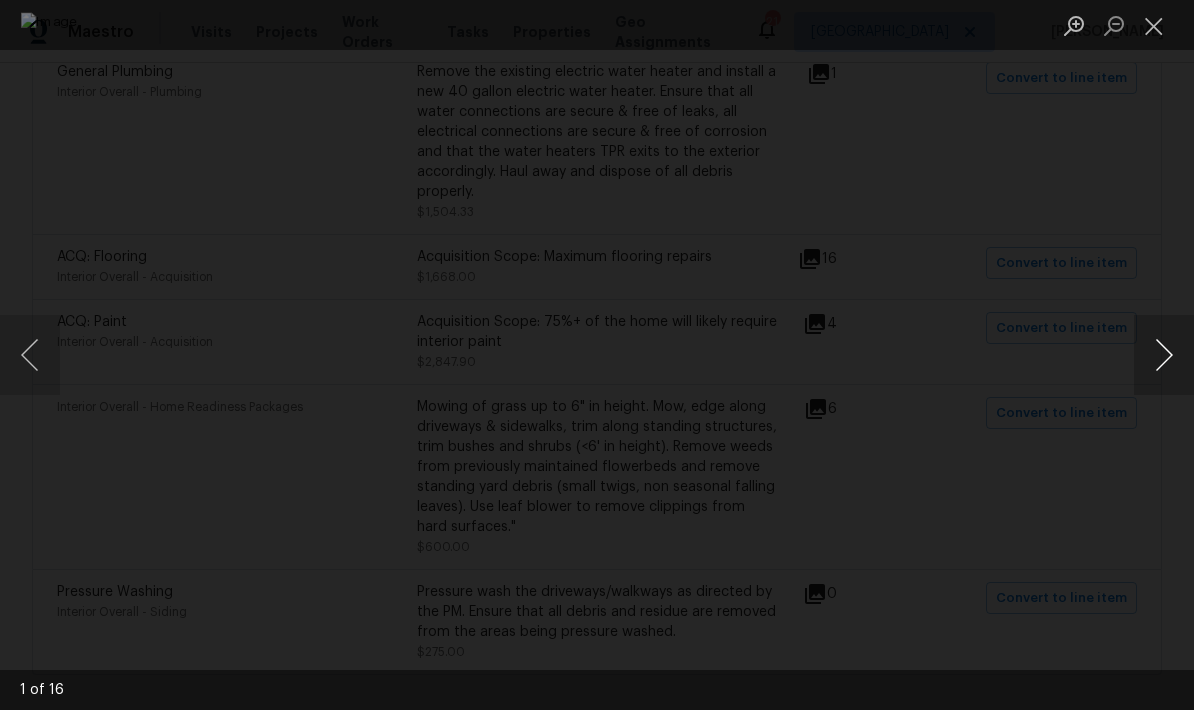click at bounding box center (1164, 355) 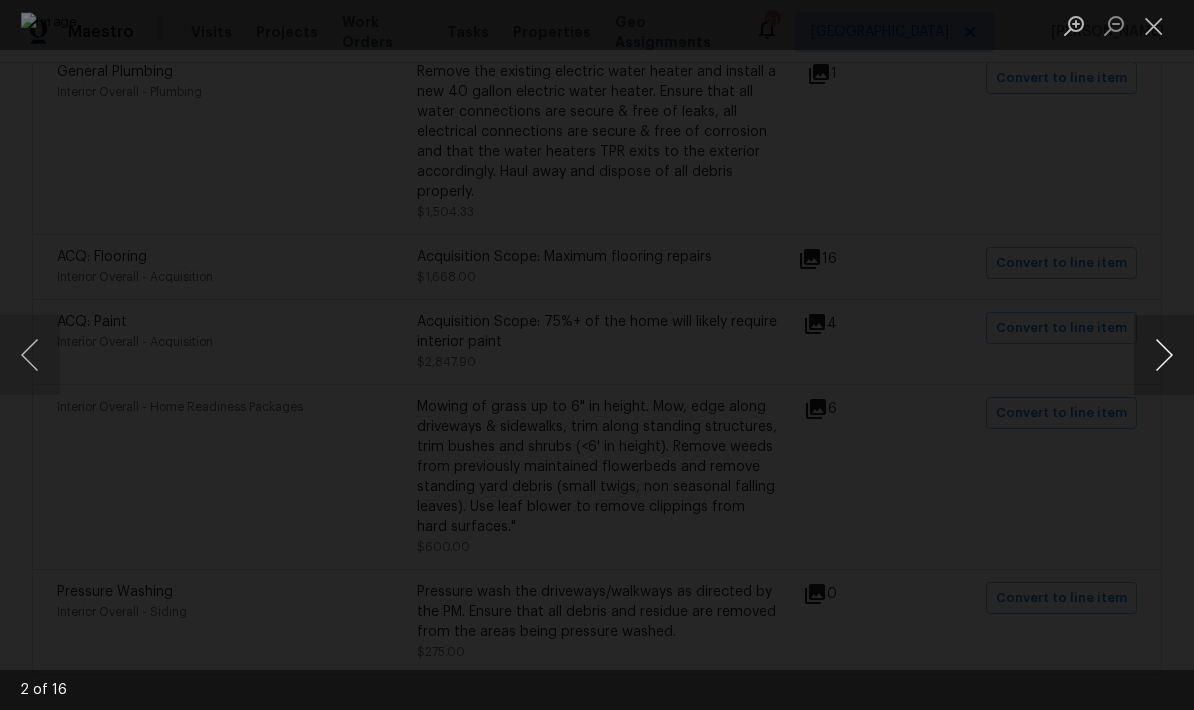 click at bounding box center [1164, 355] 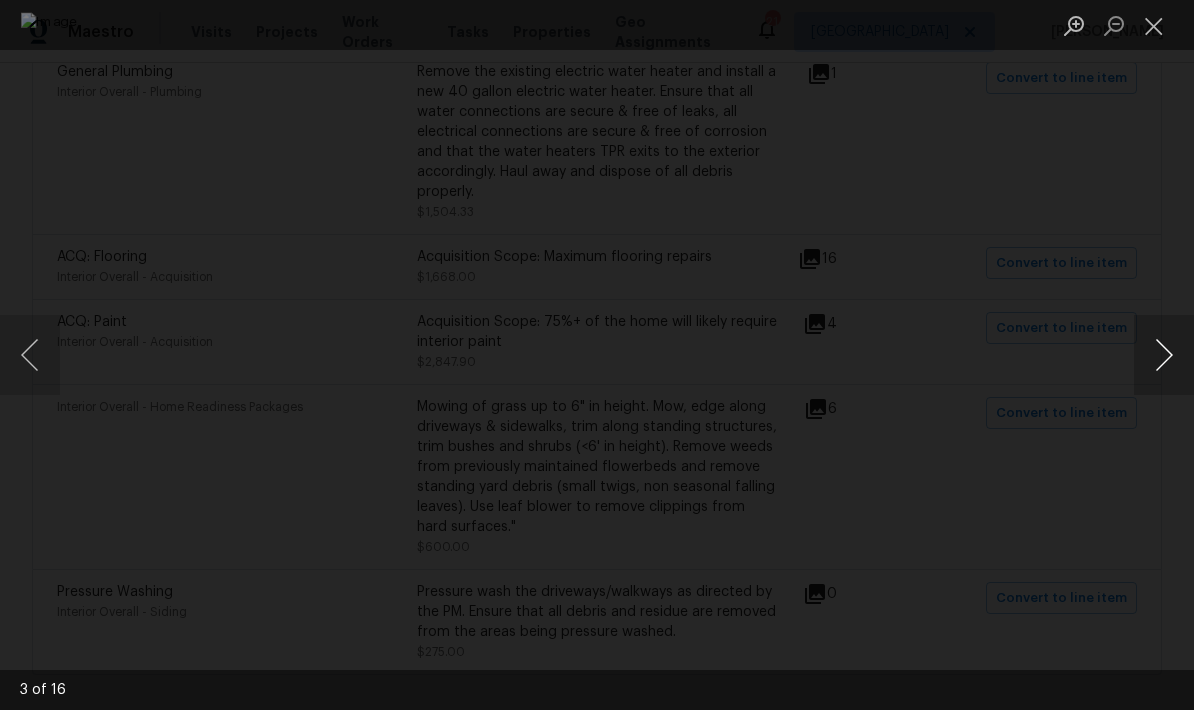 click at bounding box center [1164, 355] 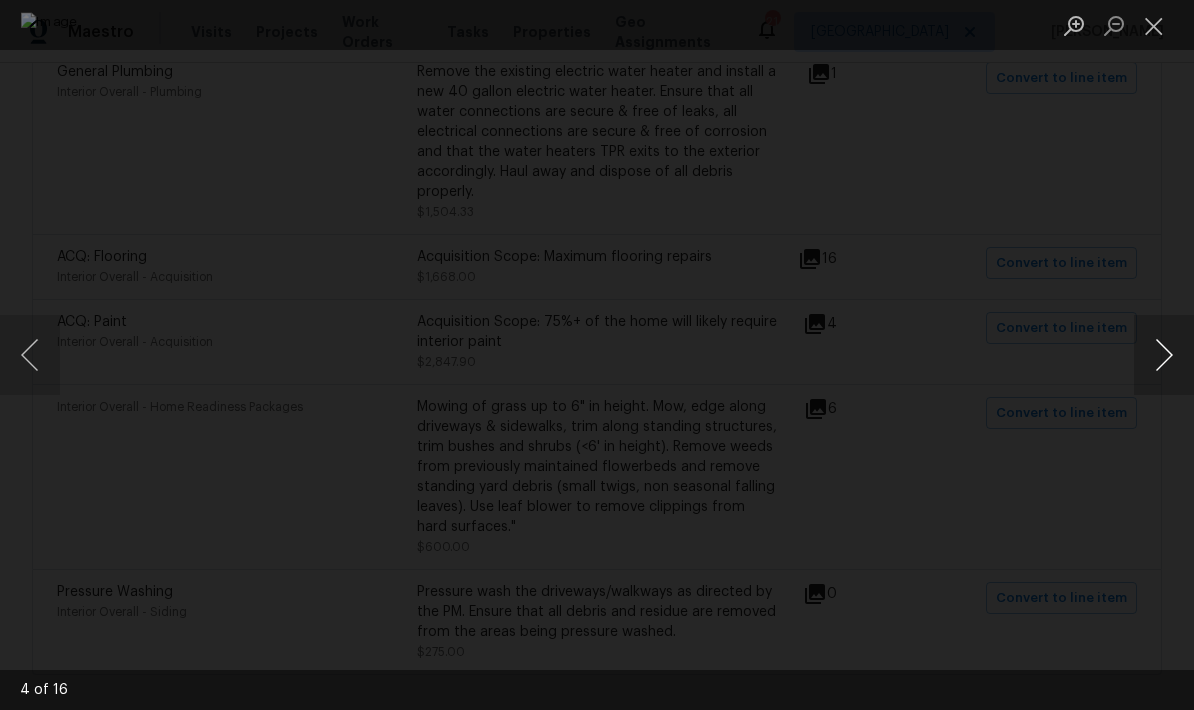 click at bounding box center [1164, 355] 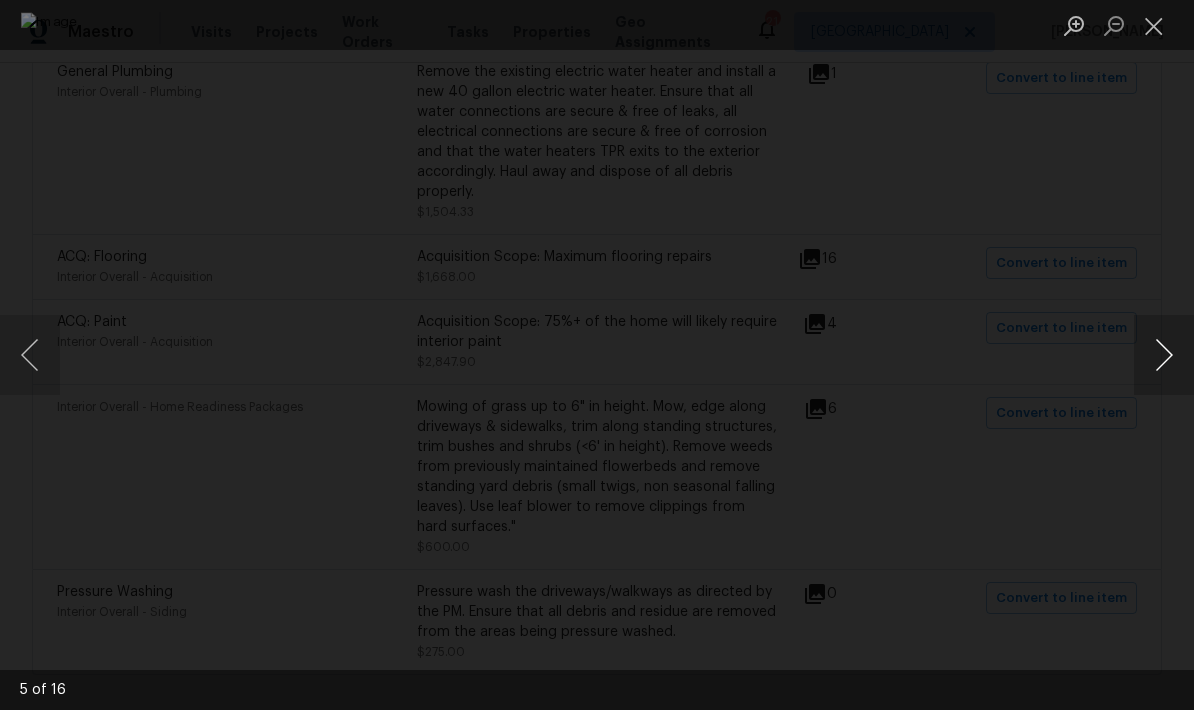 click at bounding box center (1164, 355) 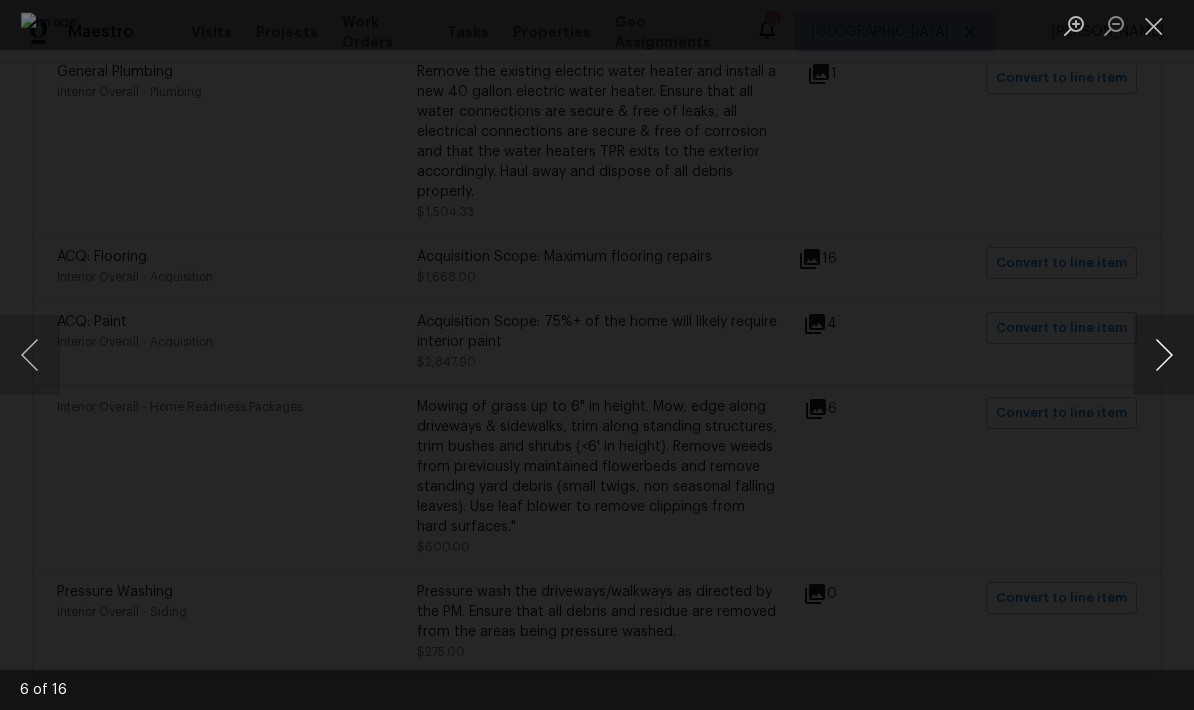 click at bounding box center (1164, 355) 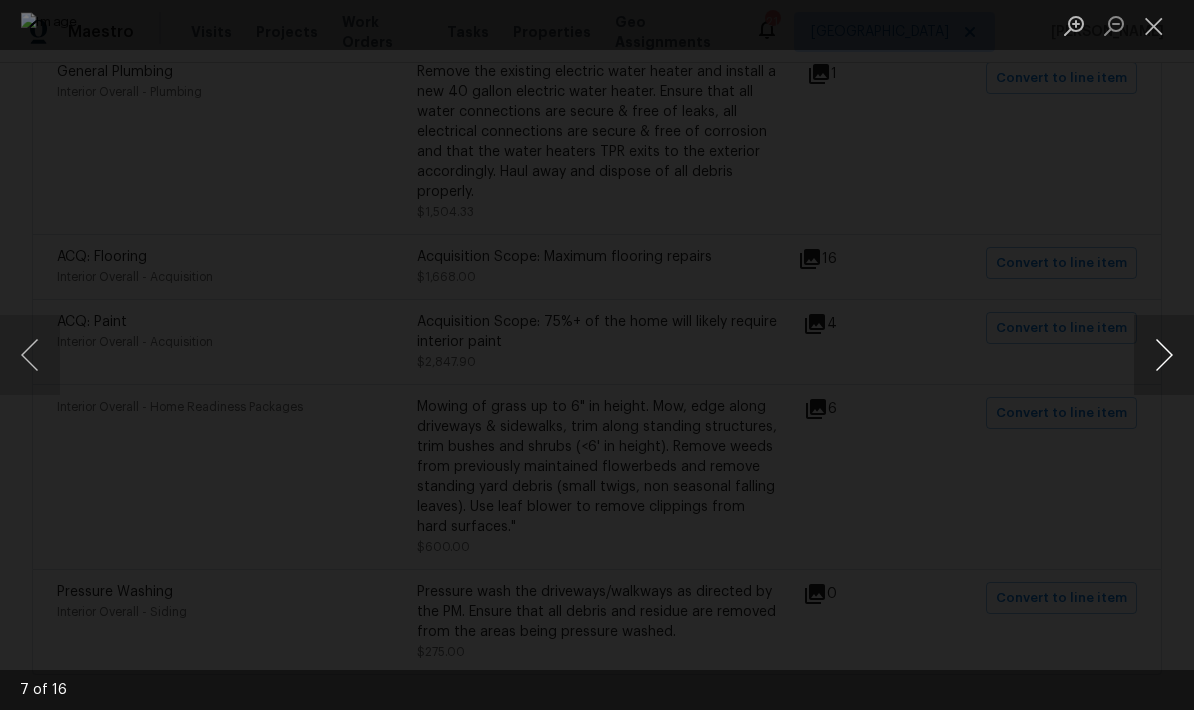 click at bounding box center (1164, 355) 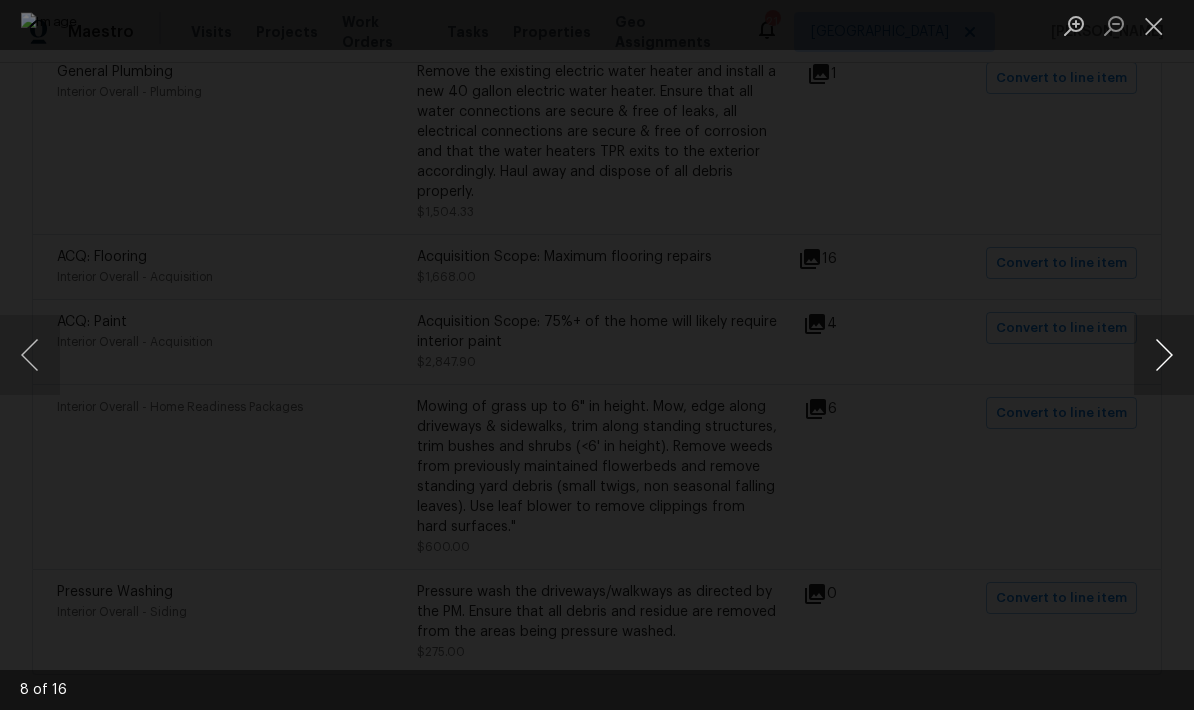 click at bounding box center [1164, 355] 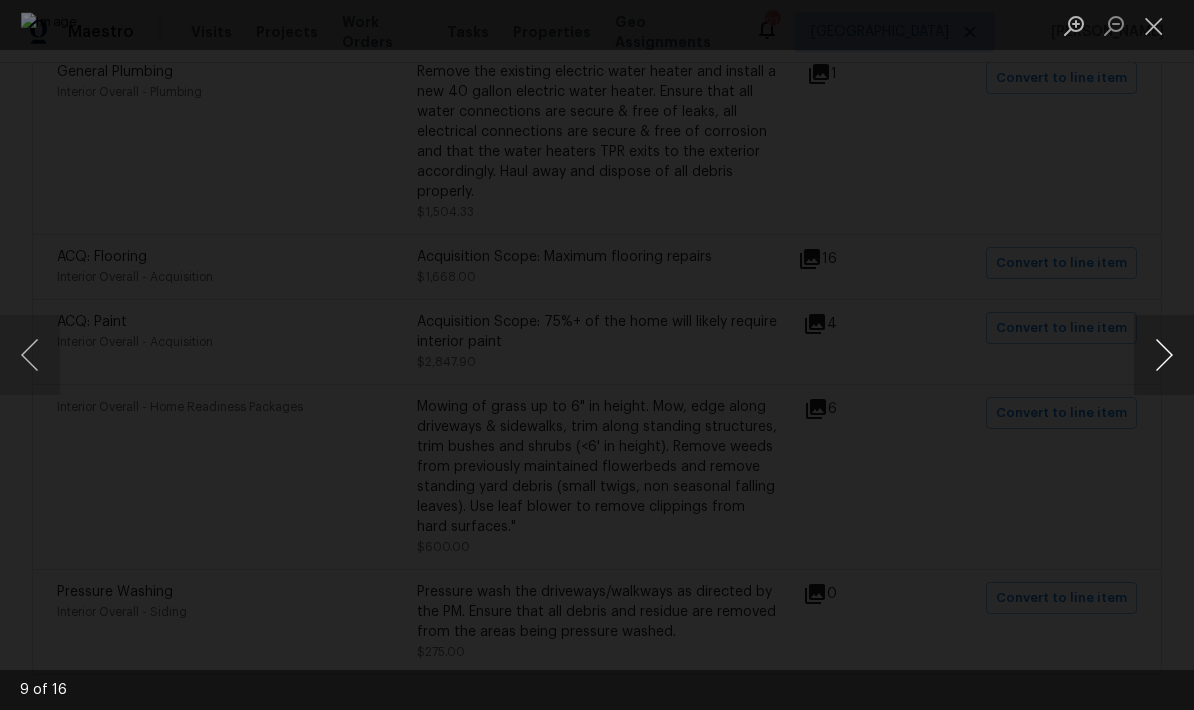 click at bounding box center (1164, 355) 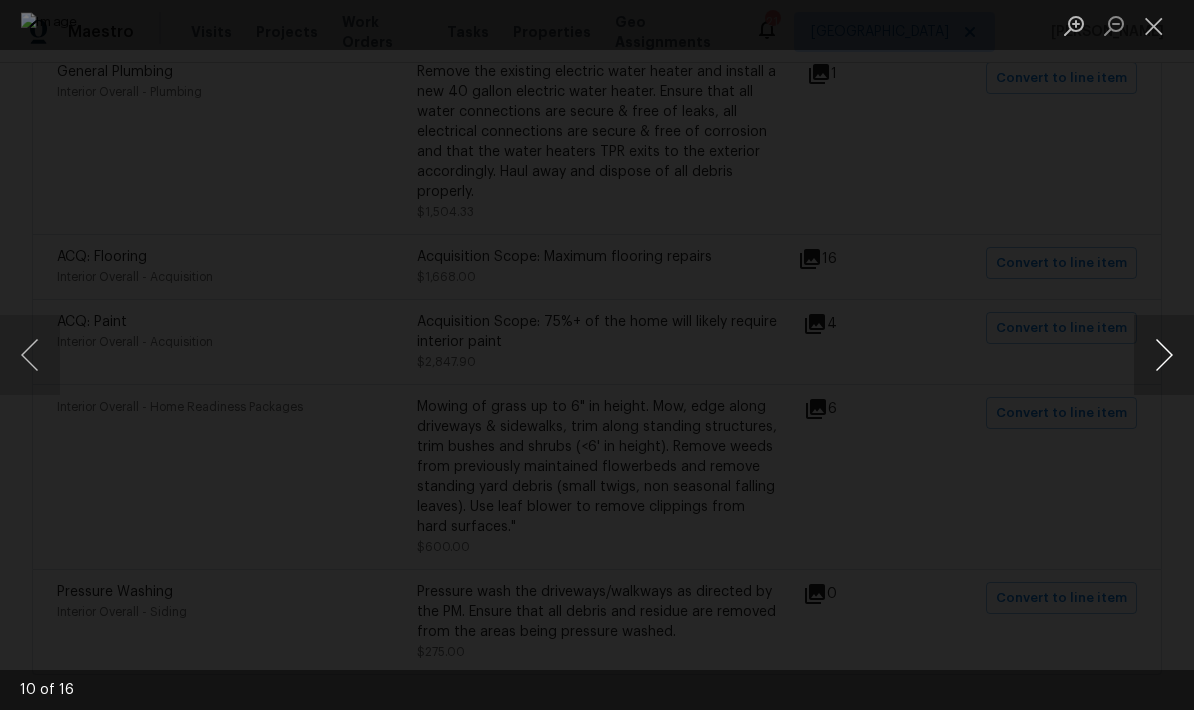 click at bounding box center [1164, 355] 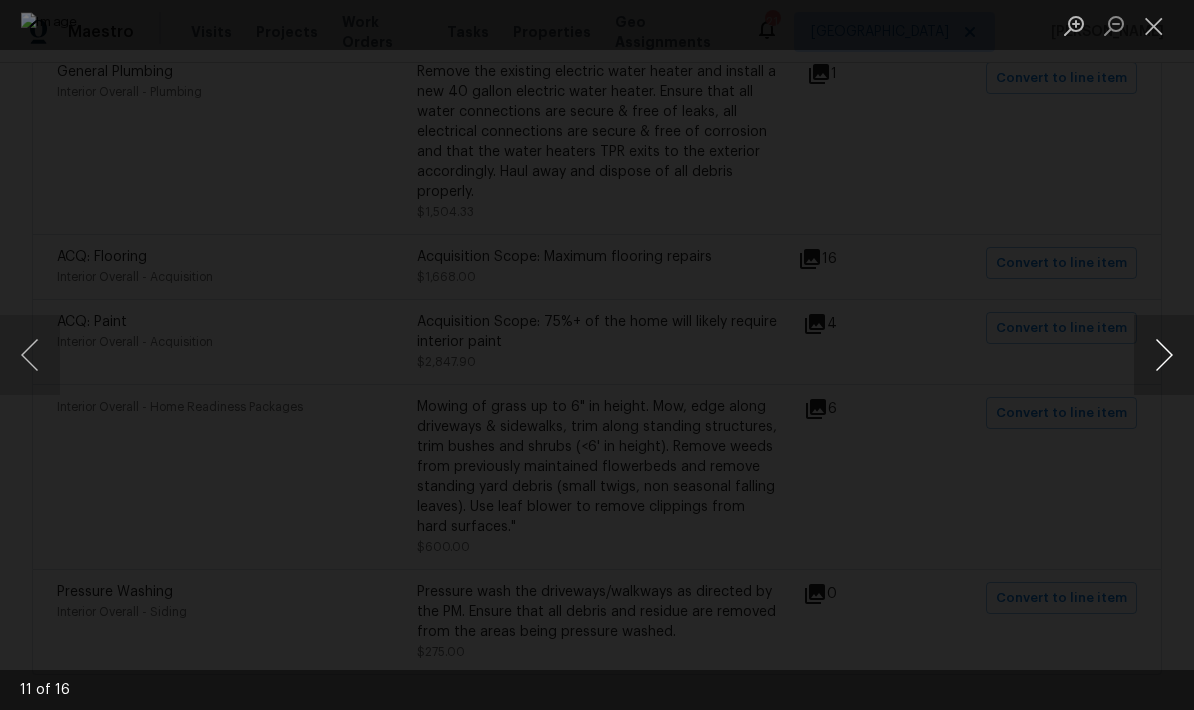 click at bounding box center [1164, 355] 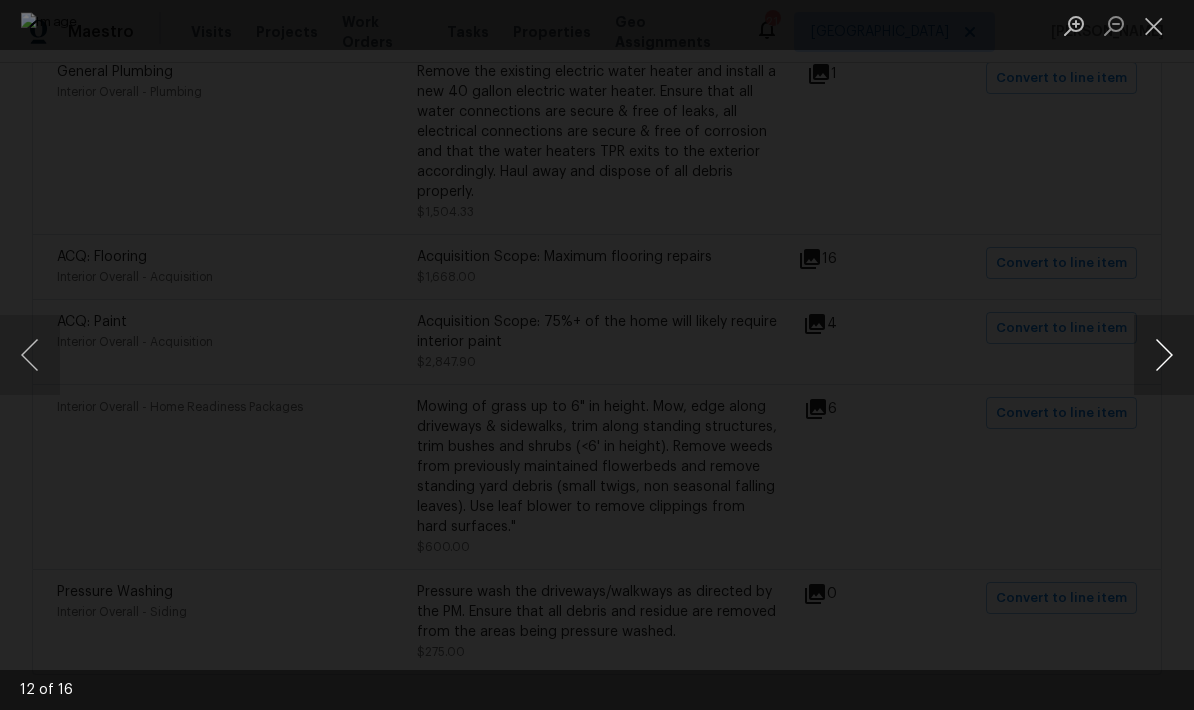 click at bounding box center (1164, 355) 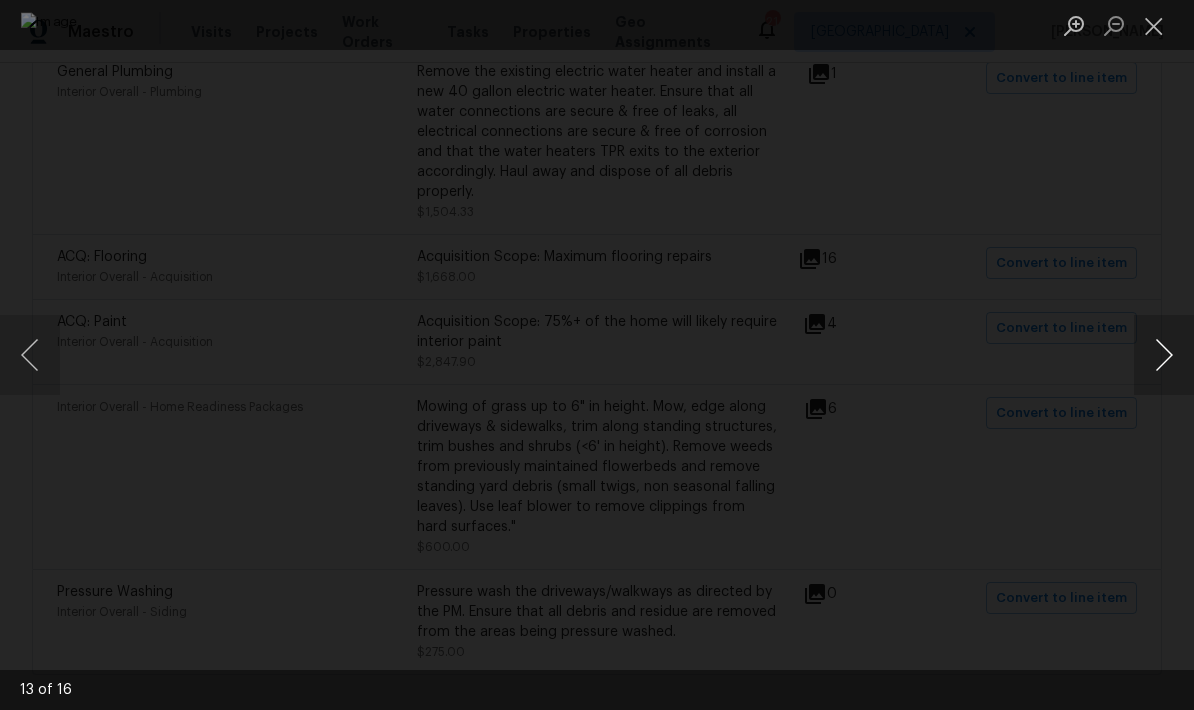 click at bounding box center [1164, 355] 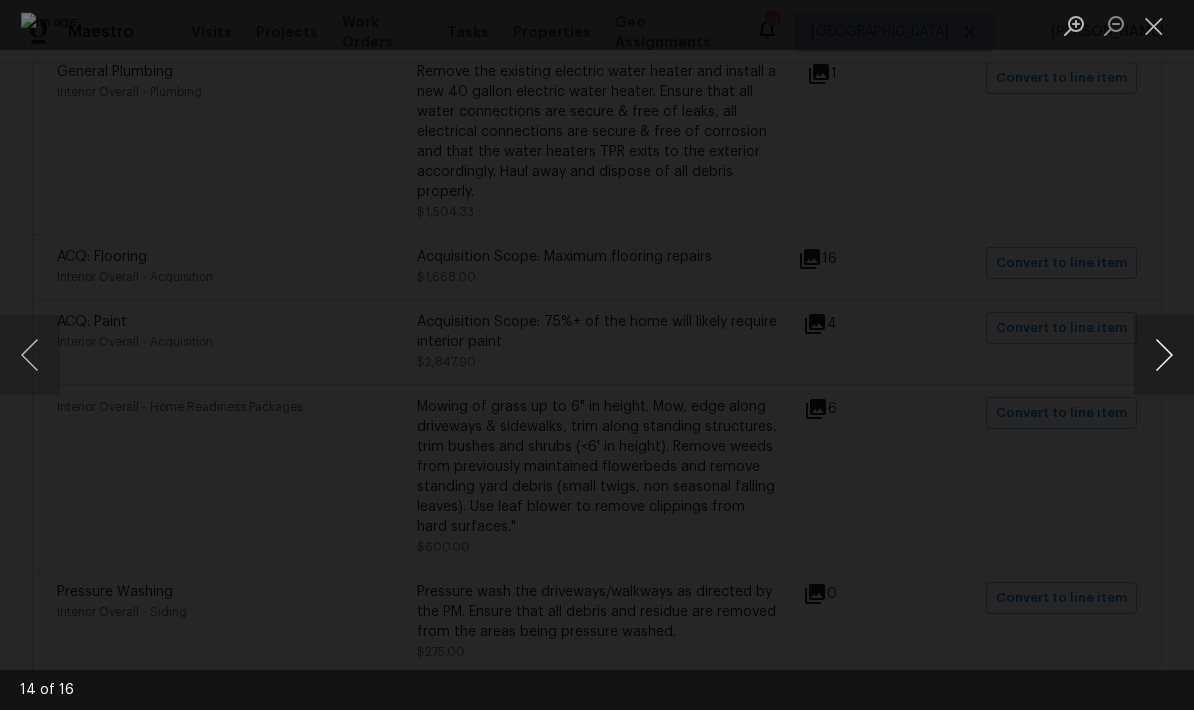 click at bounding box center [1164, 355] 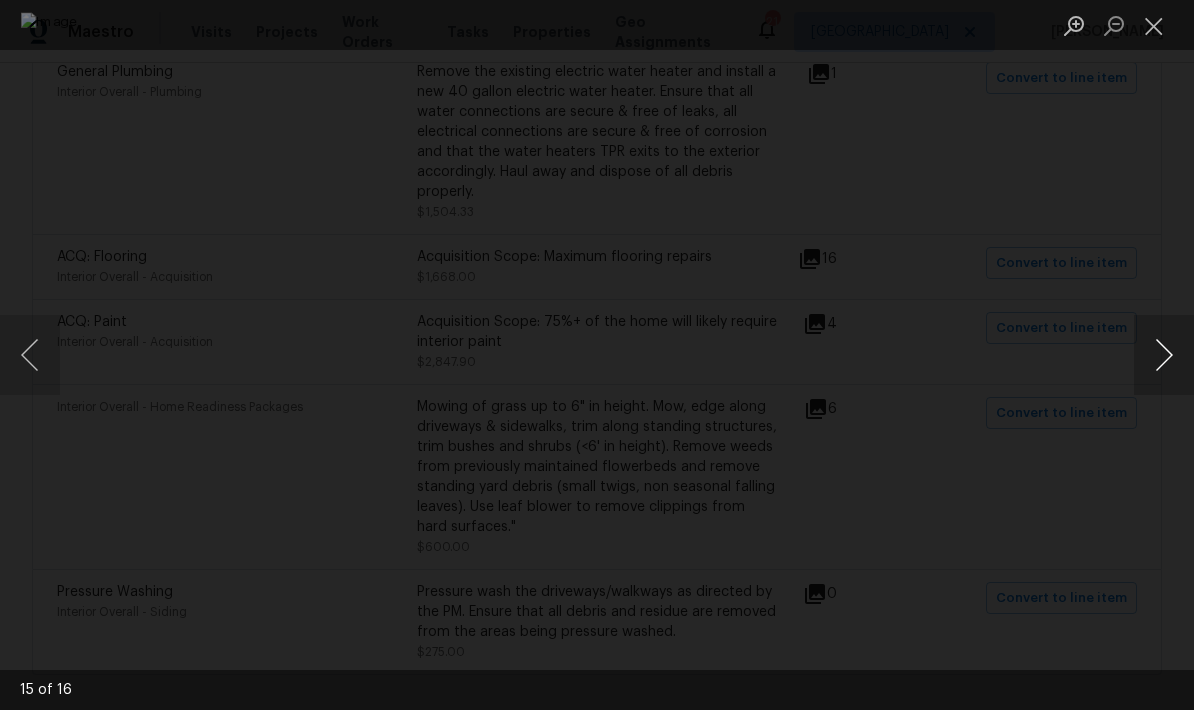 click at bounding box center [1164, 355] 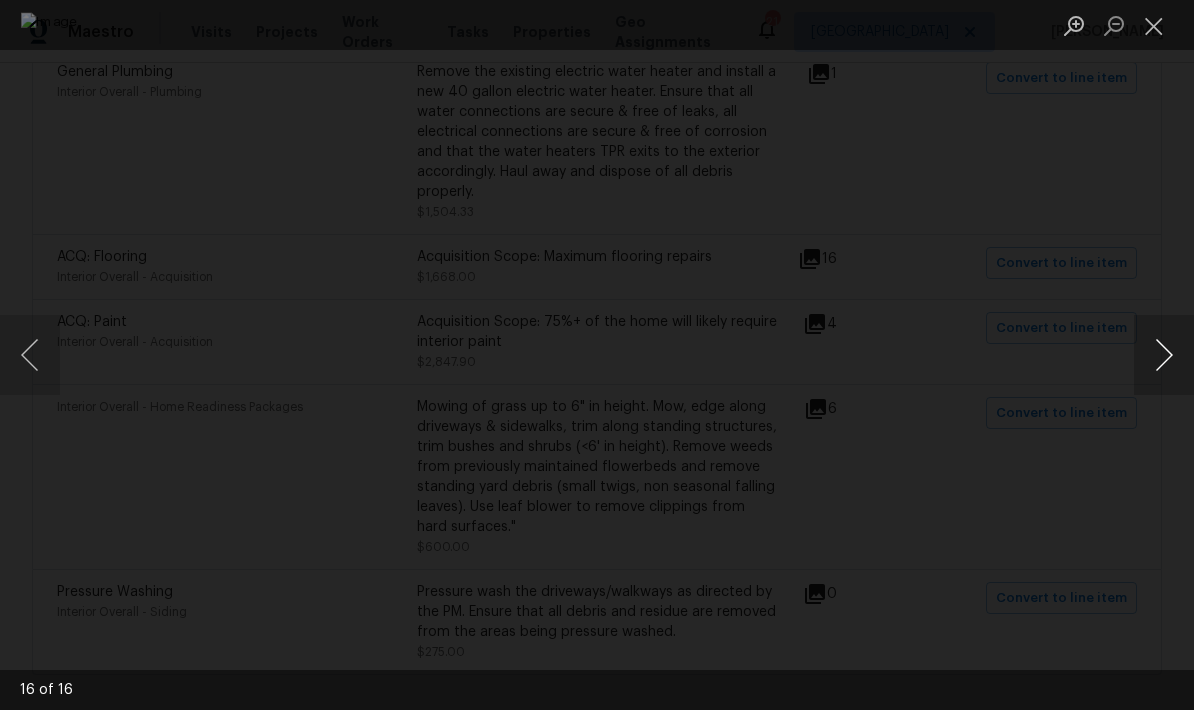 click at bounding box center (1164, 355) 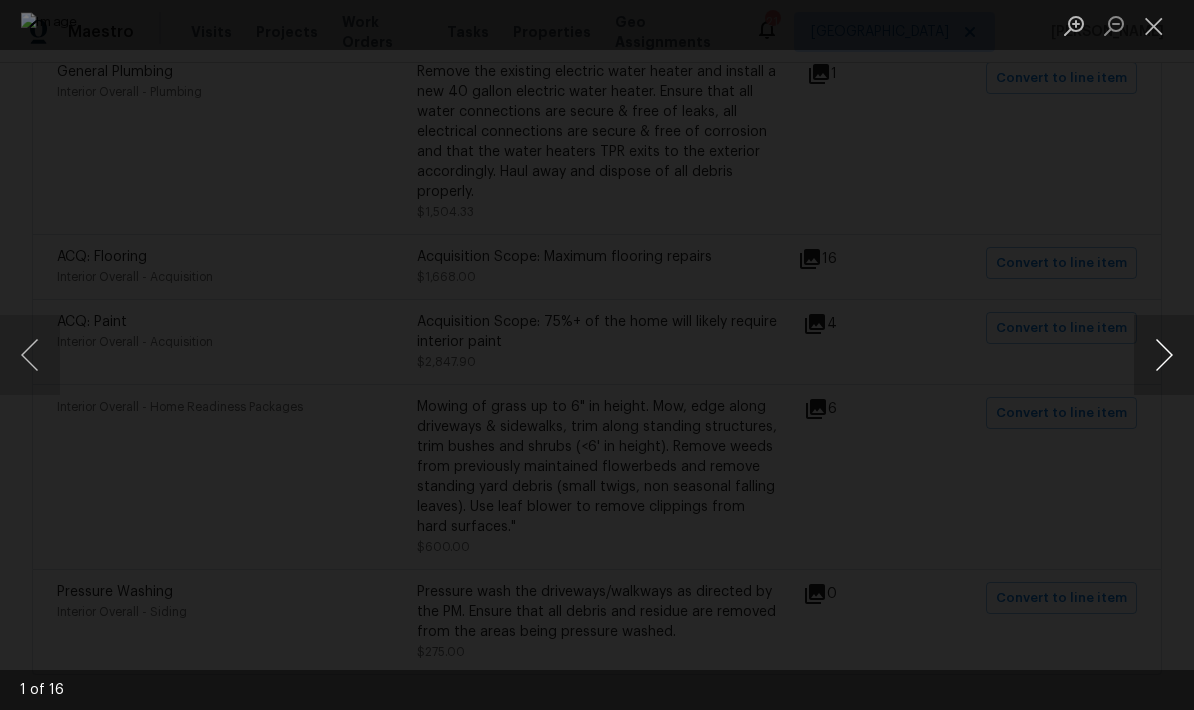 click at bounding box center [1164, 355] 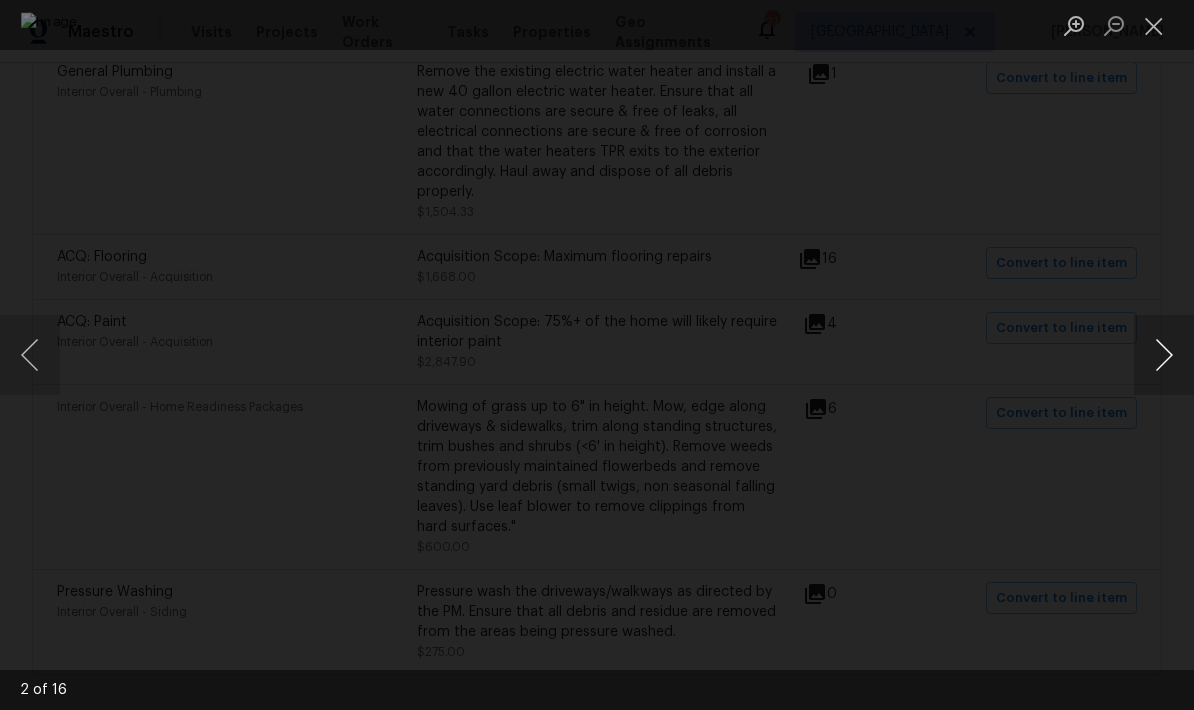 click at bounding box center [1164, 355] 